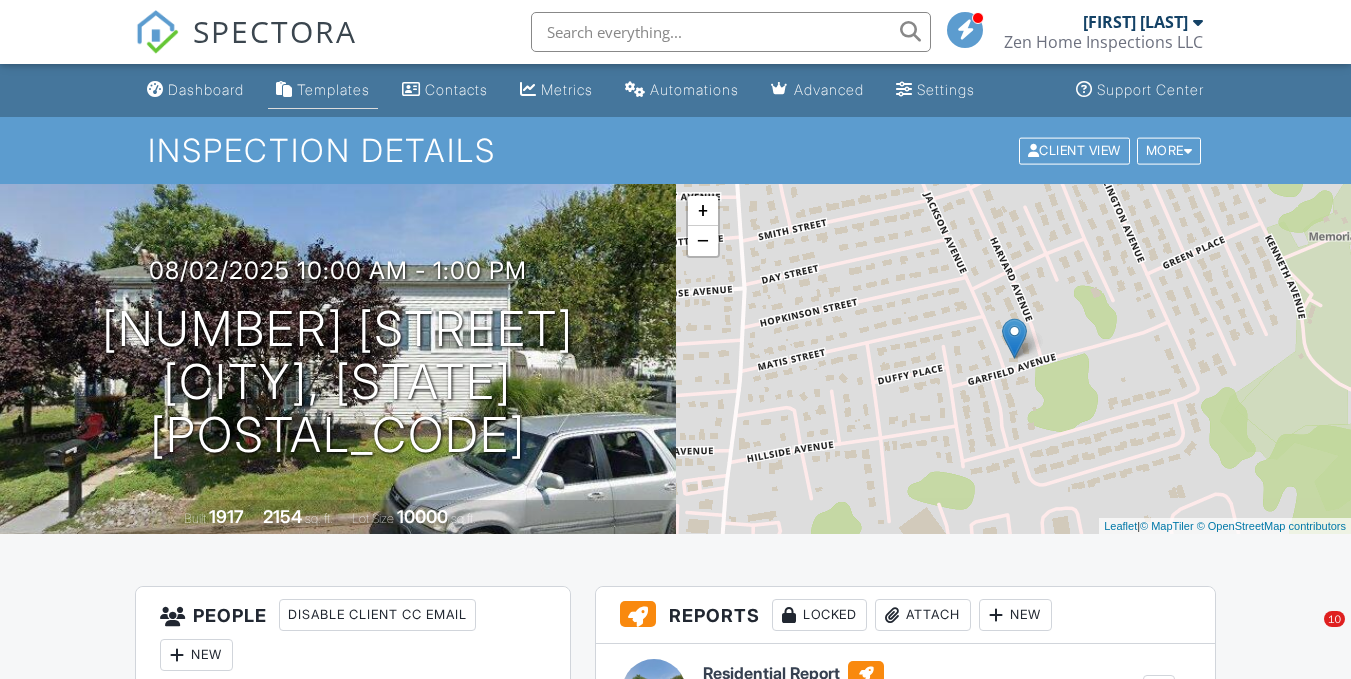 scroll, scrollTop: 0, scrollLeft: 0, axis: both 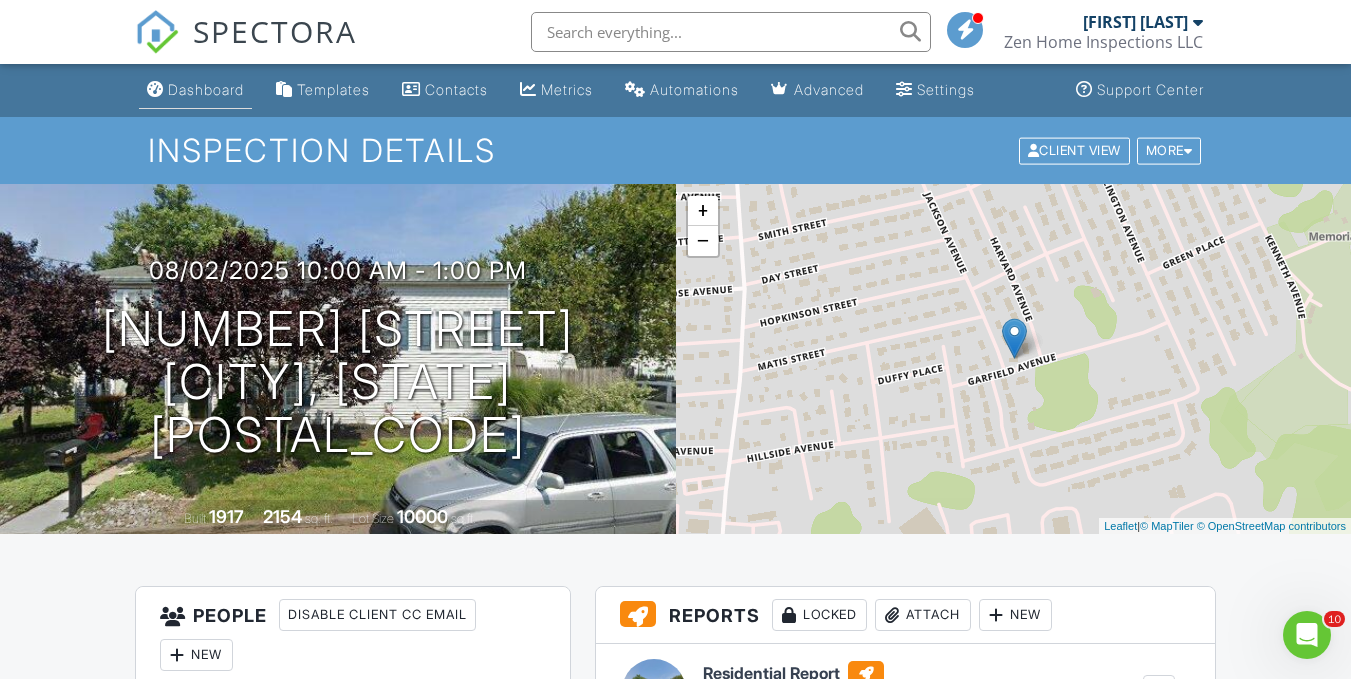 click on "Dashboard" at bounding box center (195, 90) 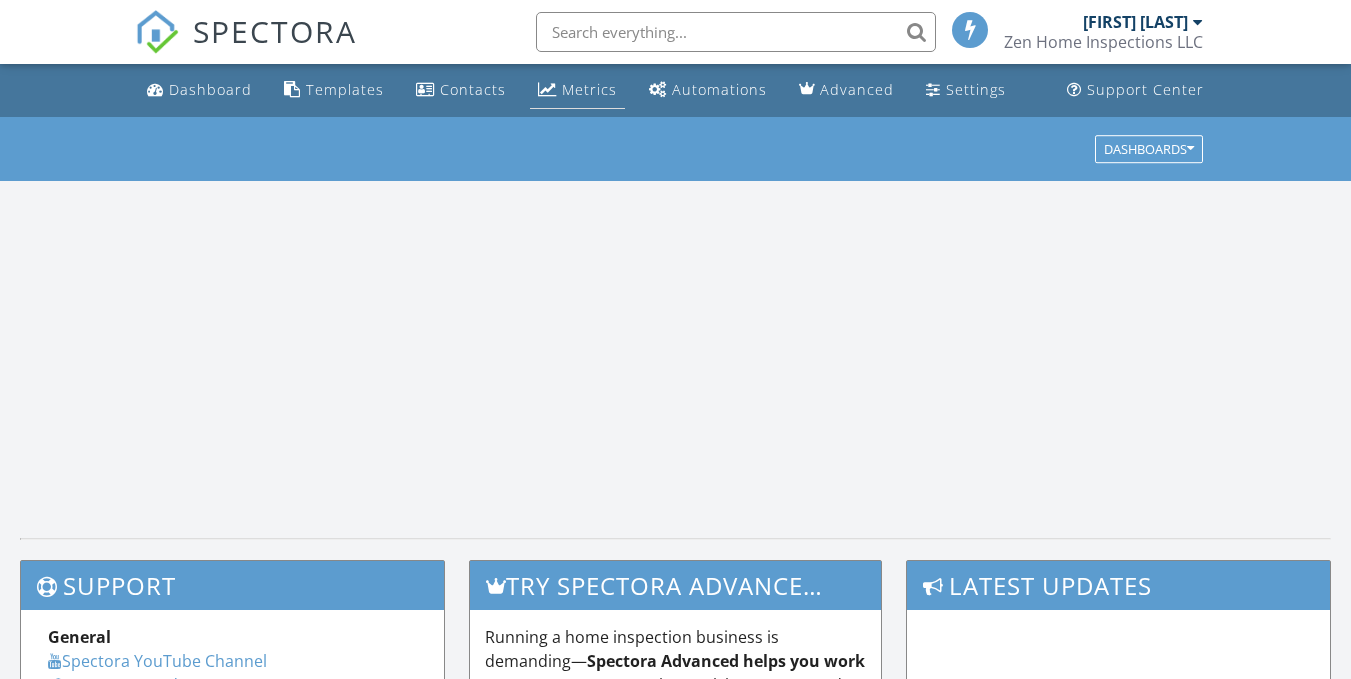 scroll, scrollTop: 0, scrollLeft: 0, axis: both 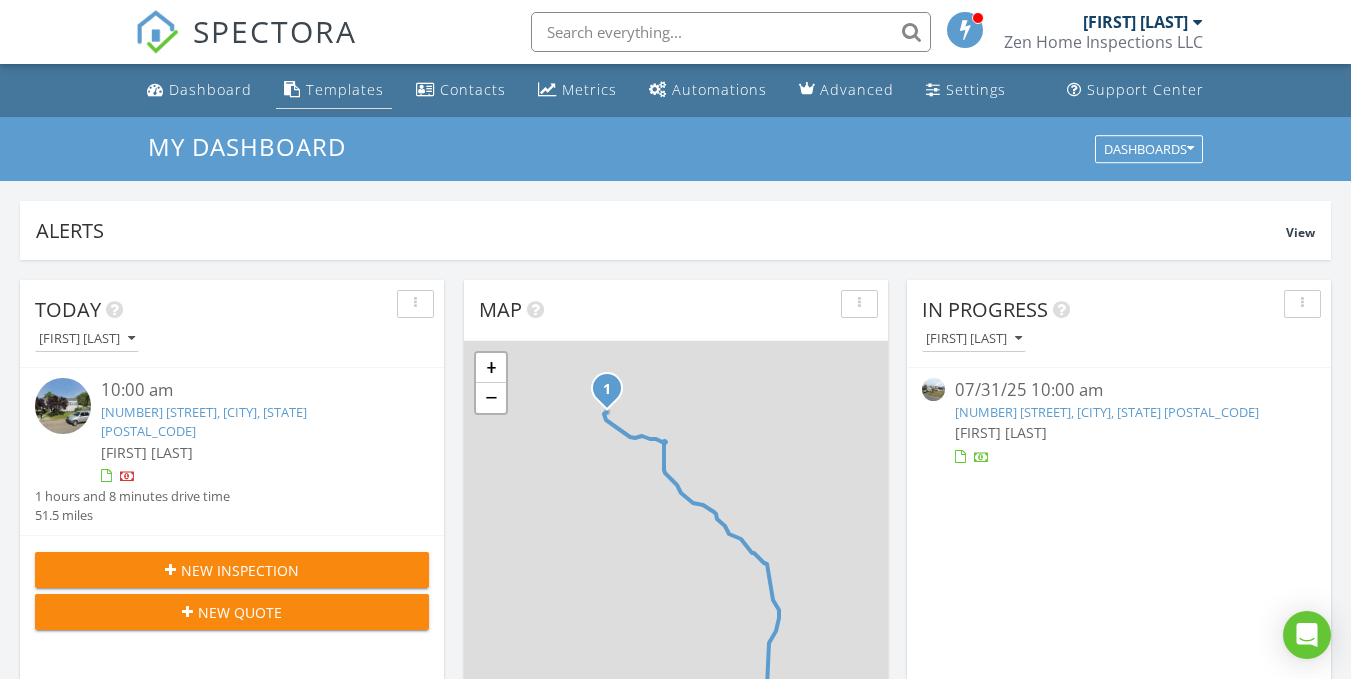 click on "Templates" at bounding box center (334, 90) 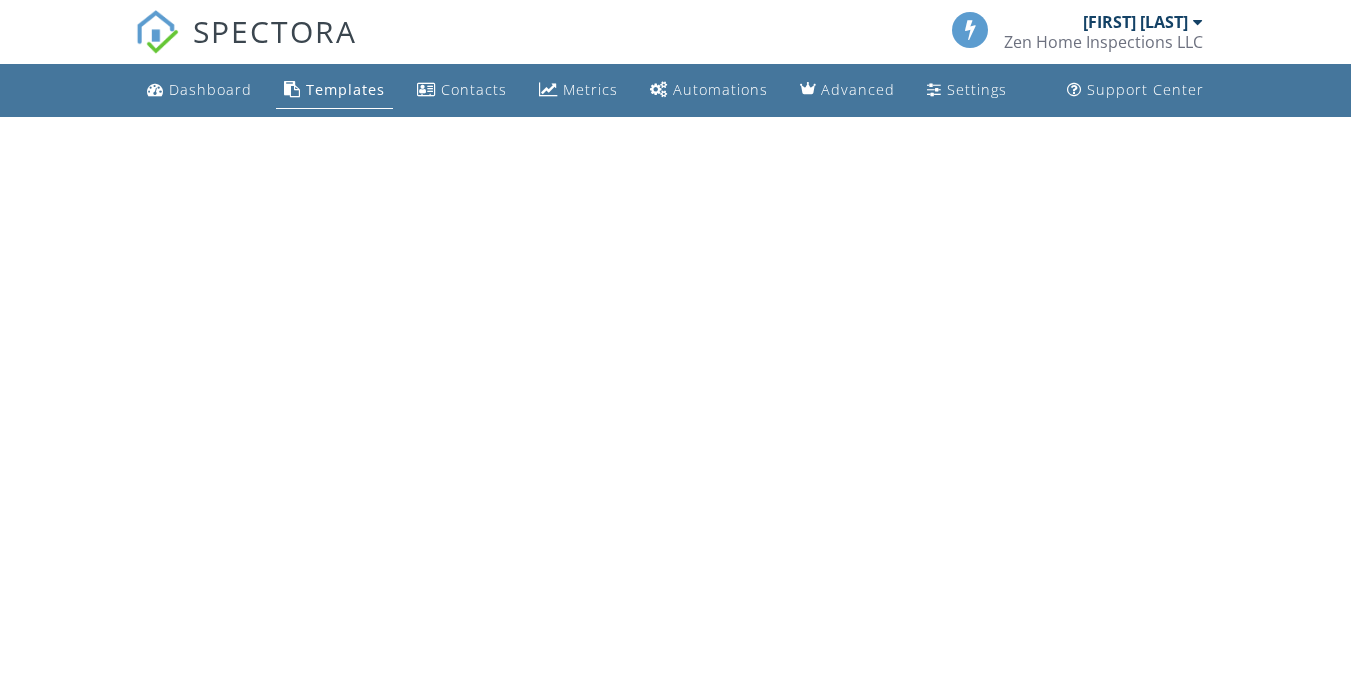 scroll, scrollTop: 0, scrollLeft: 0, axis: both 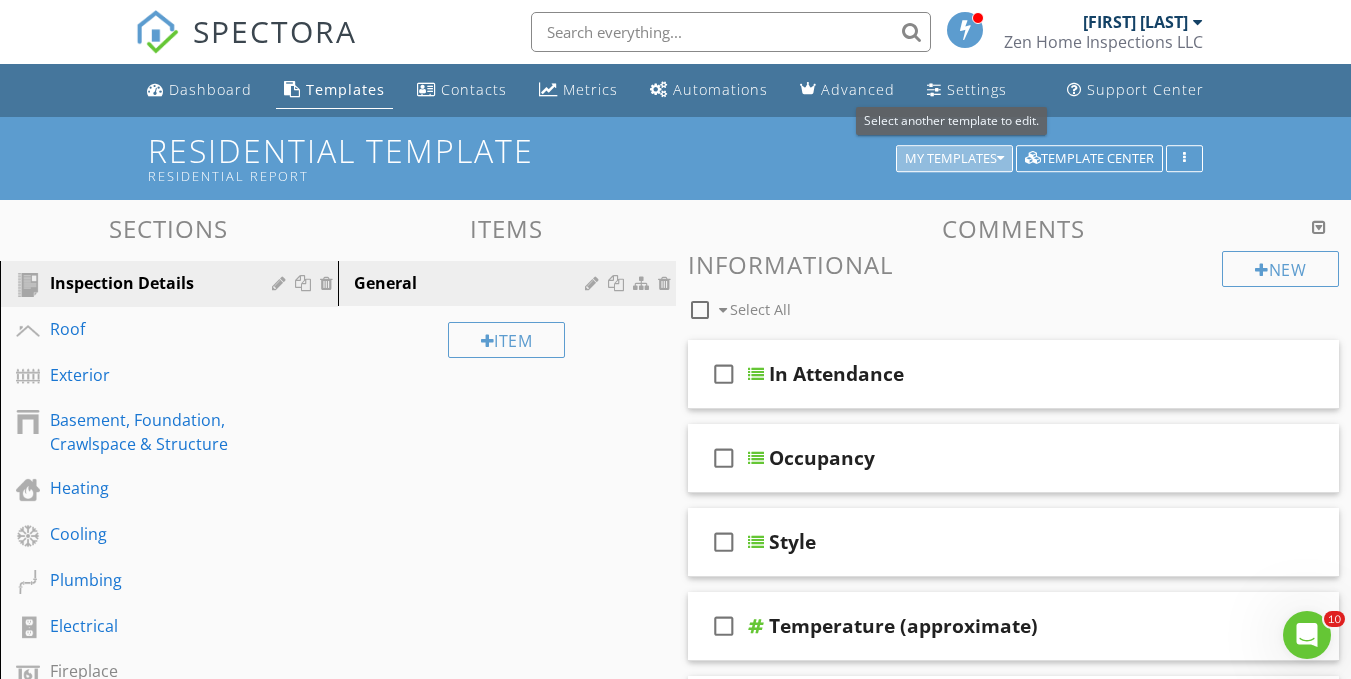 click on "My Templates" at bounding box center (954, 159) 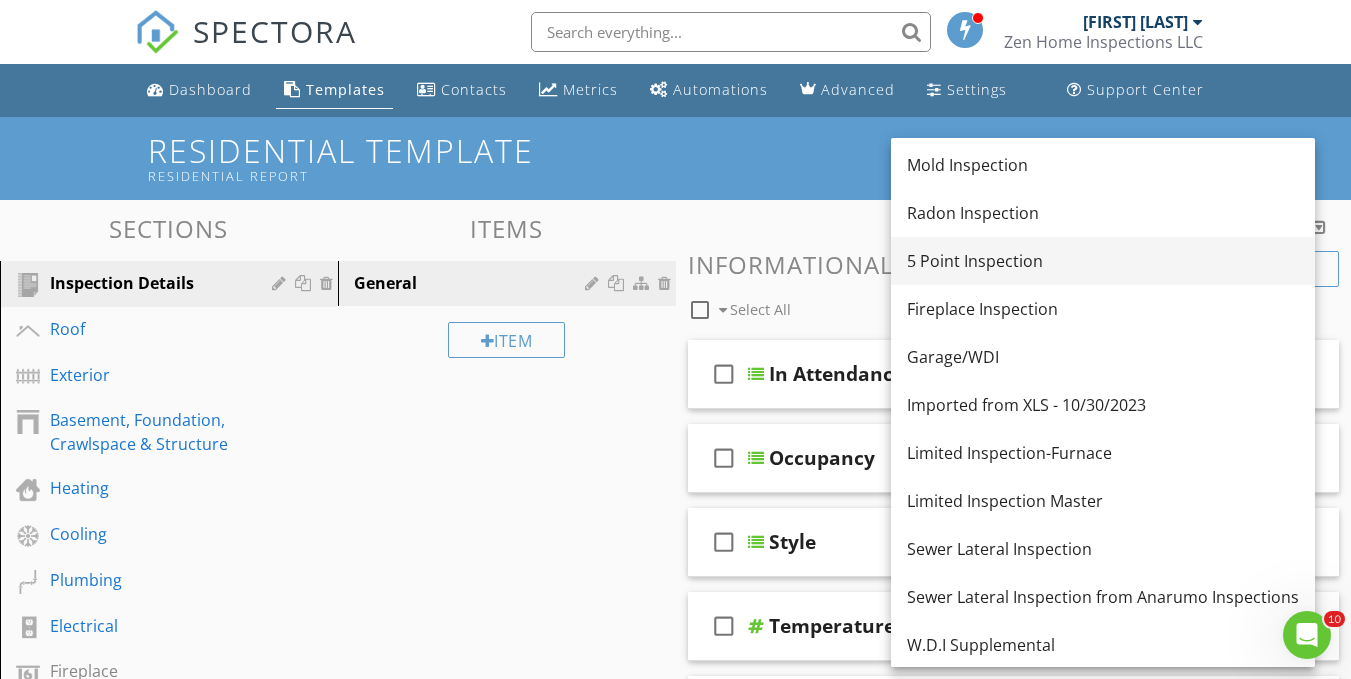 scroll, scrollTop: 191, scrollLeft: 0, axis: vertical 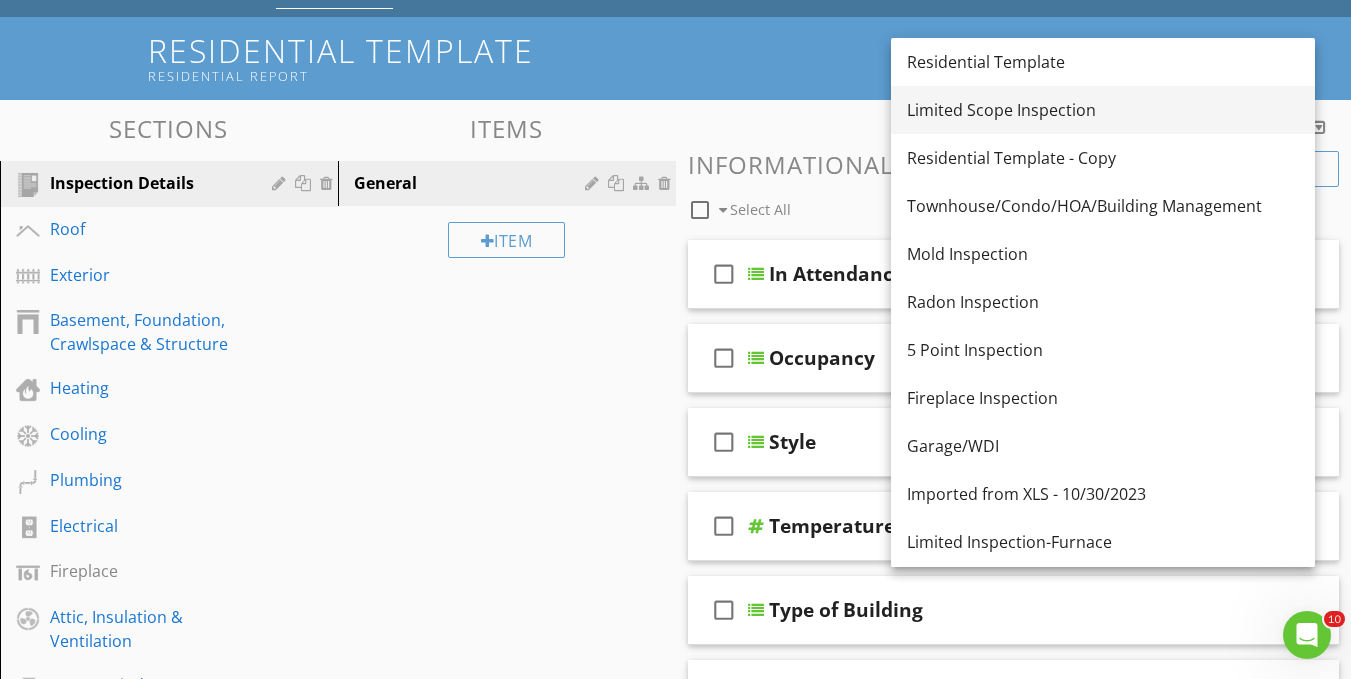 click on "Limited Scope Inspection" at bounding box center [1103, 110] 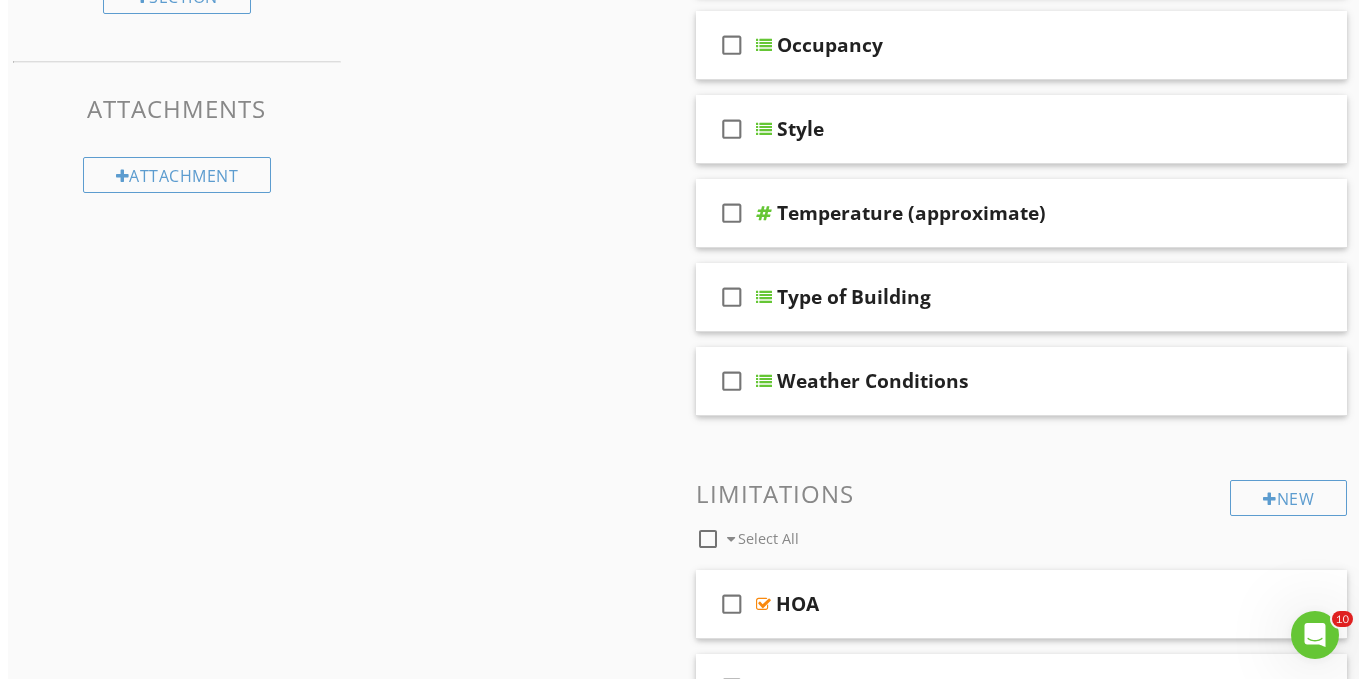 scroll, scrollTop: 0, scrollLeft: 0, axis: both 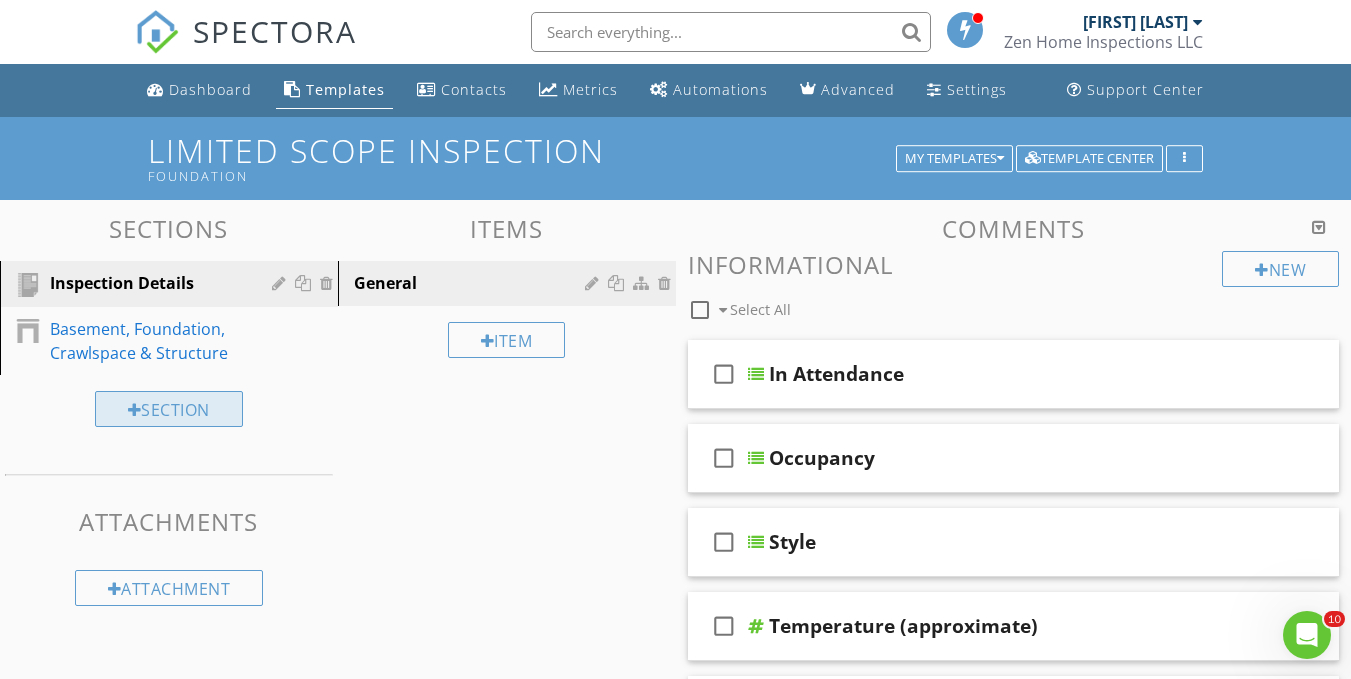 click on "Section" at bounding box center [169, 409] 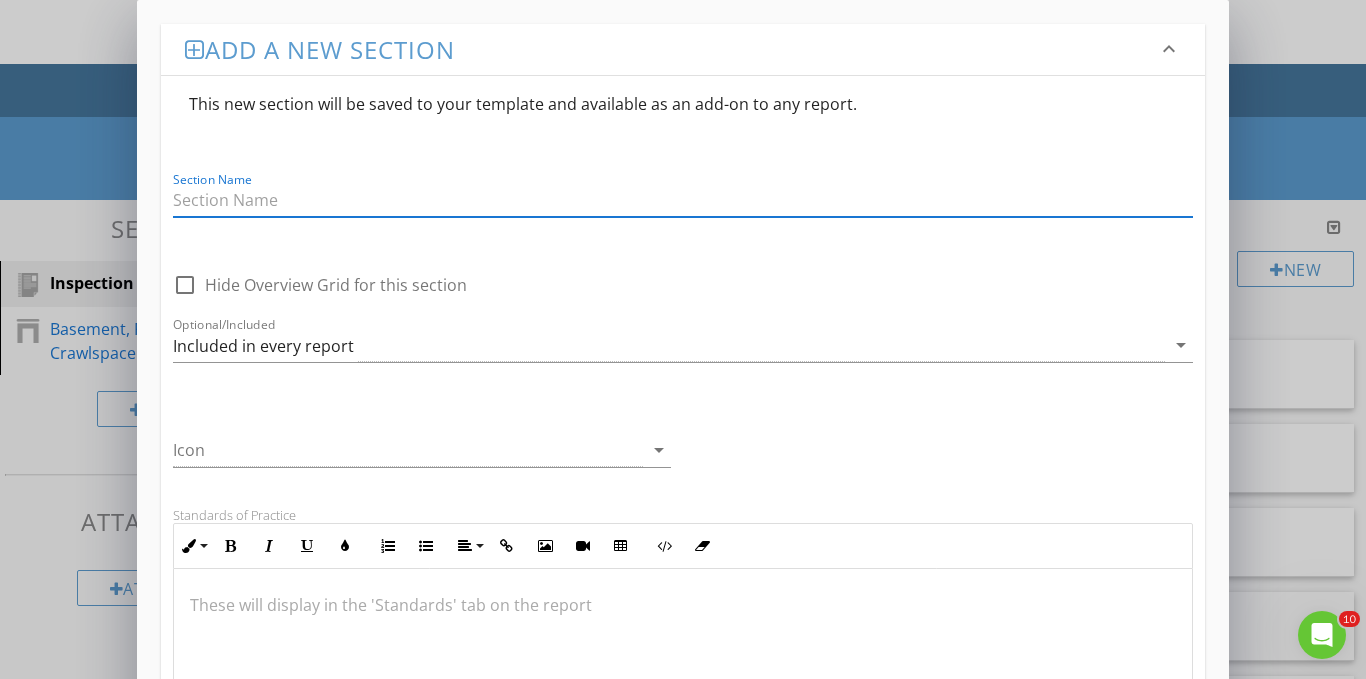 scroll, scrollTop: 500, scrollLeft: 0, axis: vertical 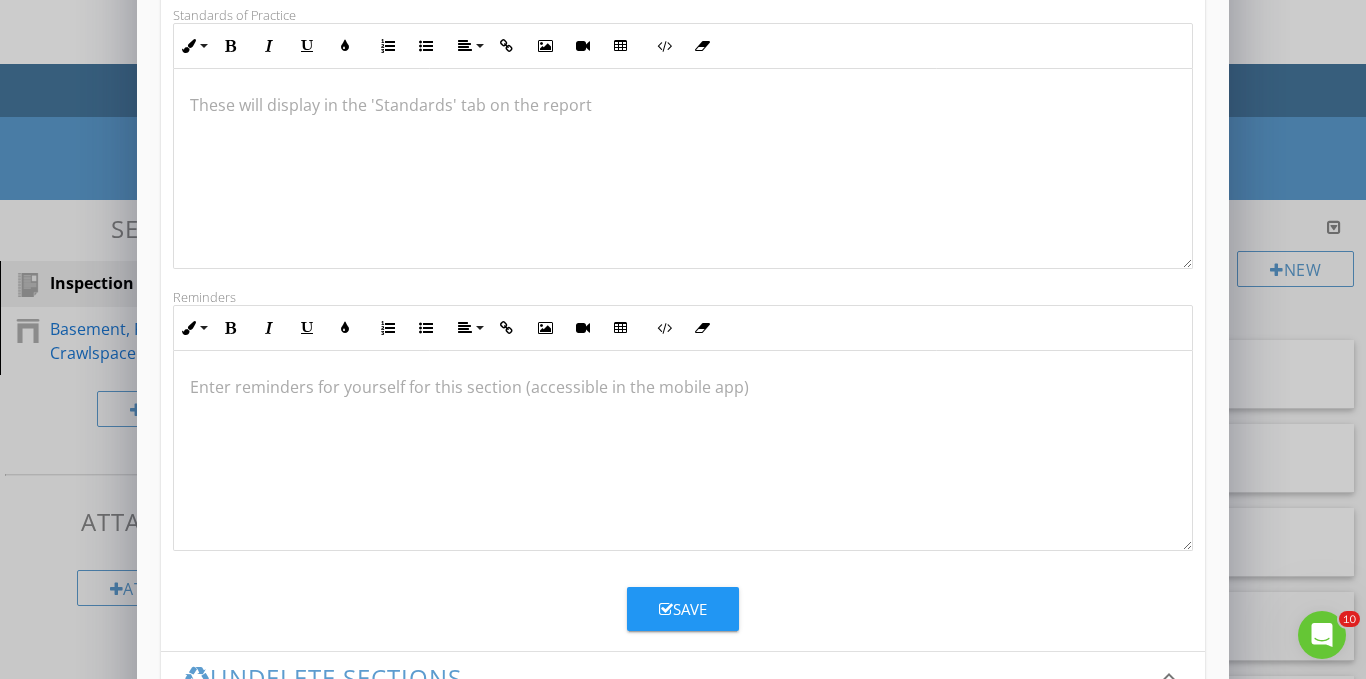 click on "Add a new section
keyboard_arrow_down
This new section will be saved to your template and available as an
add-on to any report.
Section Name     check_box_outline_blank Hide Overview Grid for this section     Optional/Included Included in every report arrow_drop_down   Icon arrow_drop_down     Standards of Practice   Inline Style XLarge Large Normal Small Light Small/Light Bold Italic Underline Colors Ordered List Unordered List Align Align Left Align Center Align Right Align Justify Insert Link Insert Image Insert Video Insert Table Code View Clear Formatting These will display in the 'Standards' tab on the report   Reminders   Inline Style XLarge Large Normal Small Light Small/Light Bold Italic Underline Colors Ordered List Unordered List Align Align Left Align Center Align Right Align Justify Insert Link Insert Image Insert Video Insert Table Code View Clear Formatting
Save
keyboard_arrow_down" at bounding box center (683, 185) 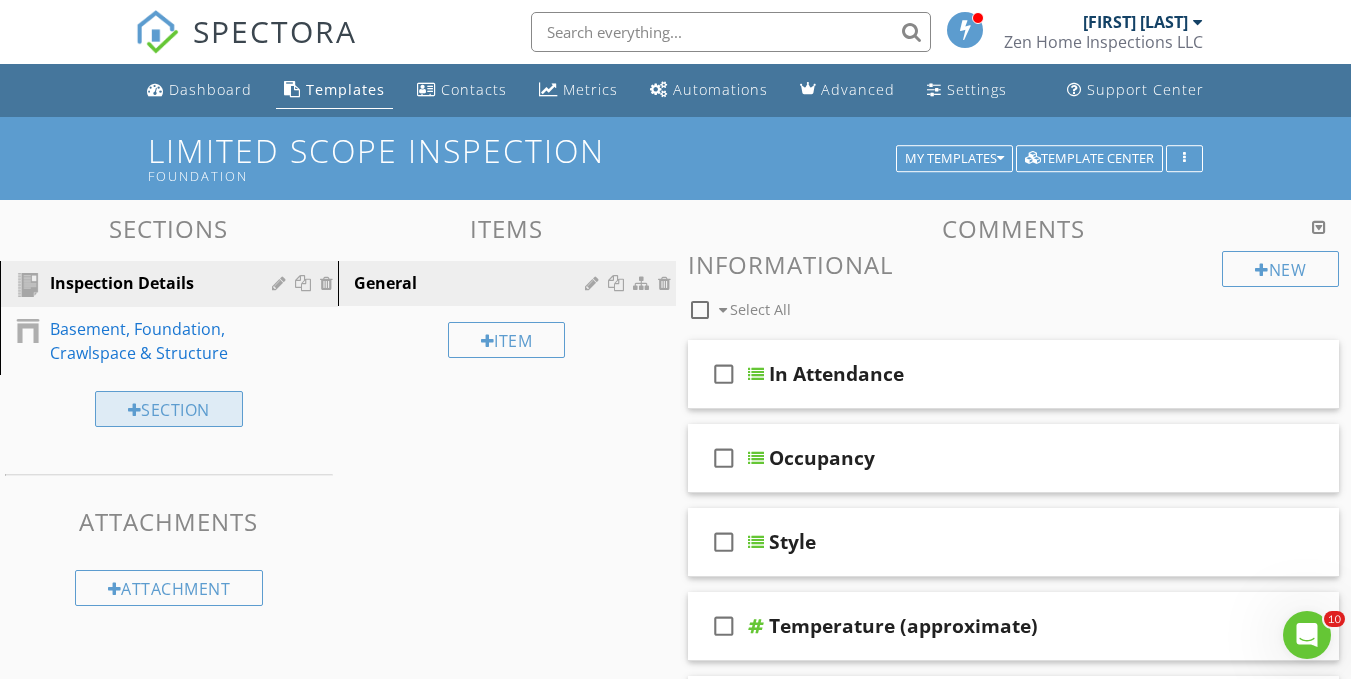 click on "Section" at bounding box center (169, 409) 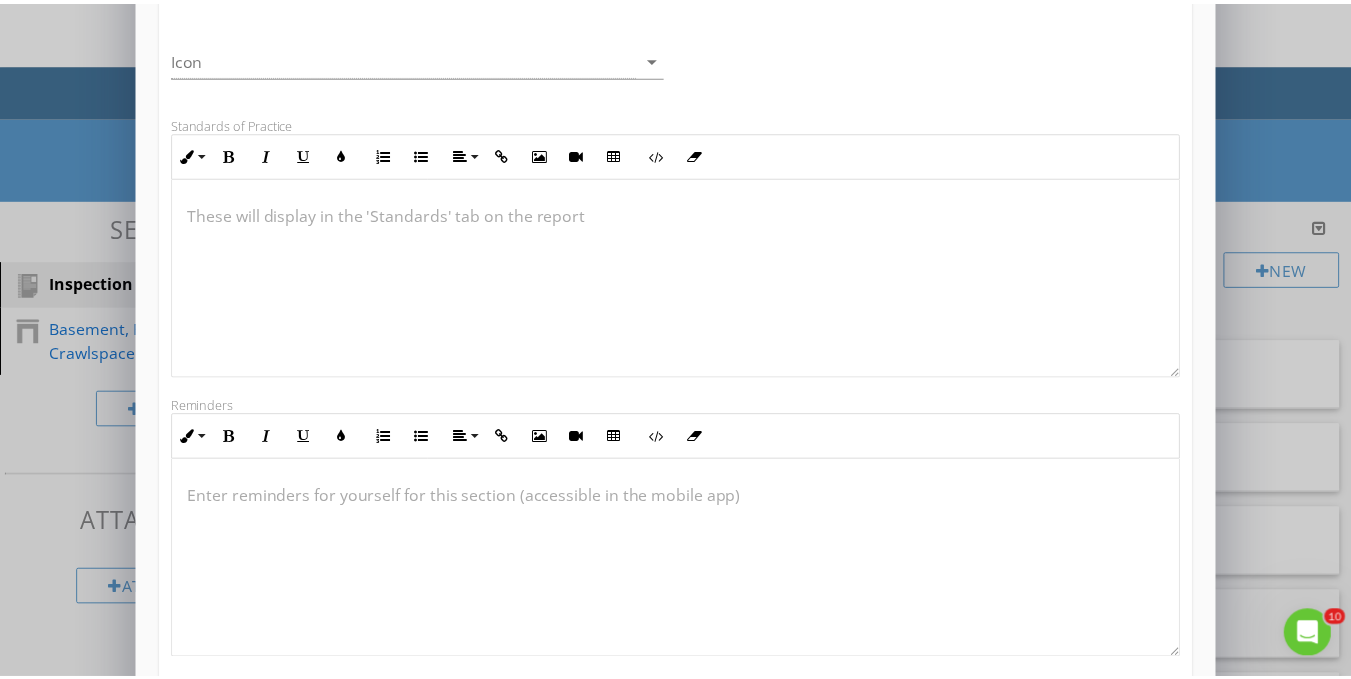 scroll, scrollTop: 0, scrollLeft: 0, axis: both 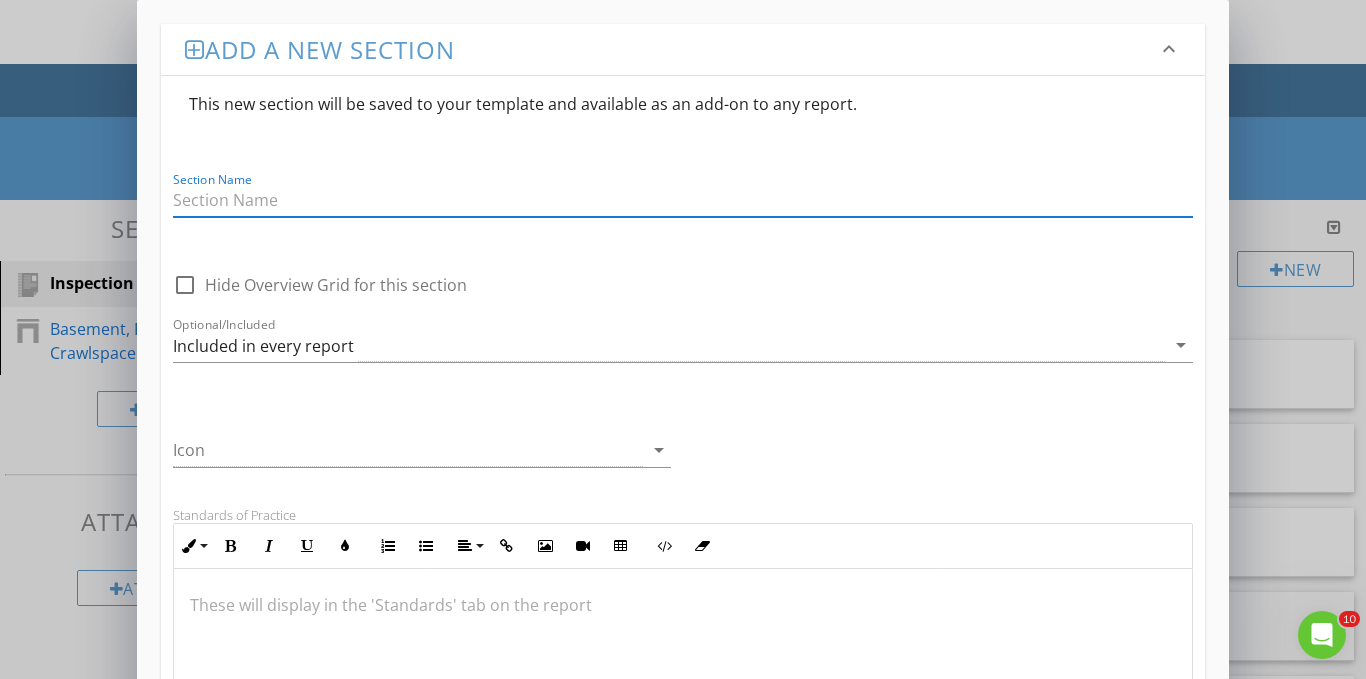 click on "Add a new section
keyboard_arrow_down
This new section will be saved to your template and available as an
add-on to any report.
Section Name     check_box_outline_blank Hide Overview Grid for this section     Optional/Included Included in every report arrow_drop_down   Icon arrow_drop_down     Standards of Practice   Inline Style XLarge Large Normal Small Light Small/Light Bold Italic Underline Colors Ordered List Unordered List Align Align Left Align Center Align Right Align Justify Insert Link Insert Image Insert Video Insert Table Code View Clear Formatting These will display in the 'Standards' tab on the report   Reminders   Inline Style XLarge Large Normal Small Light Small/Light Bold Italic Underline Colors Ordered List Unordered List Align Align Left Align Center Align Right Align Justify Insert Link Insert Image Insert Video Insert Table Code View Clear Formatting
Save
keyboard_arrow_down" at bounding box center (683, 685) 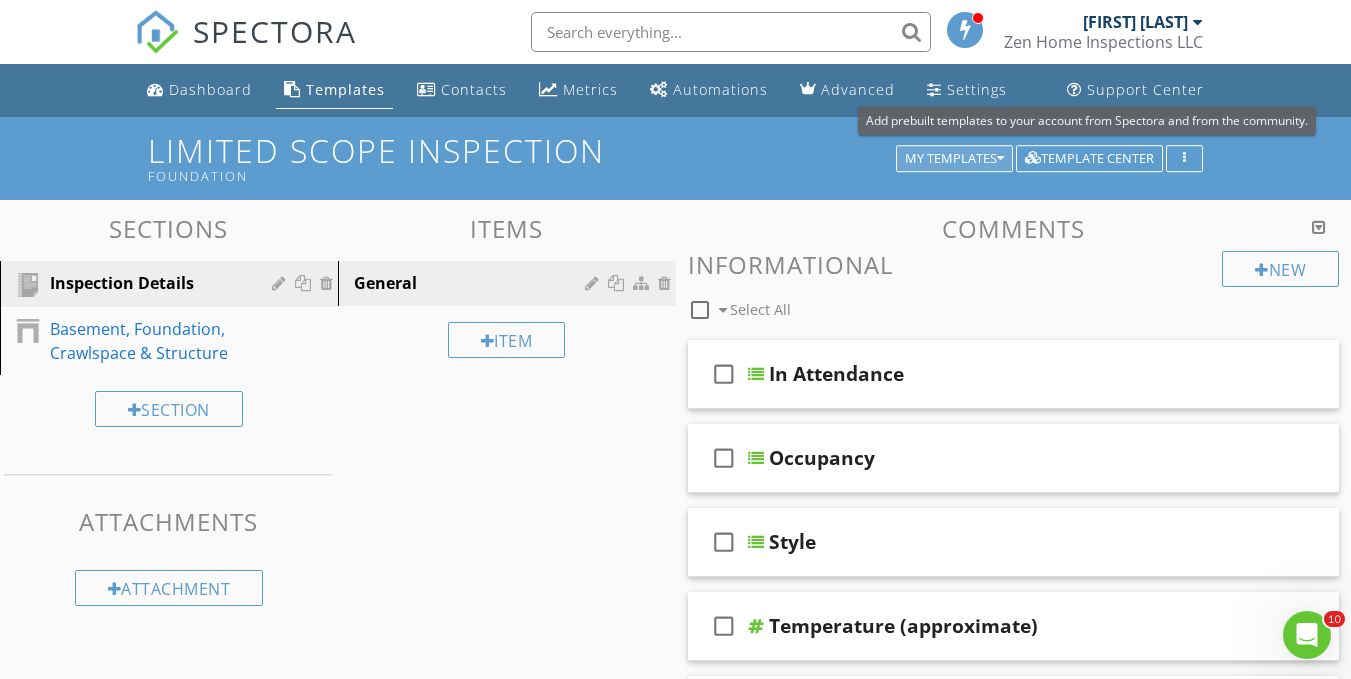 click at bounding box center (1000, 159) 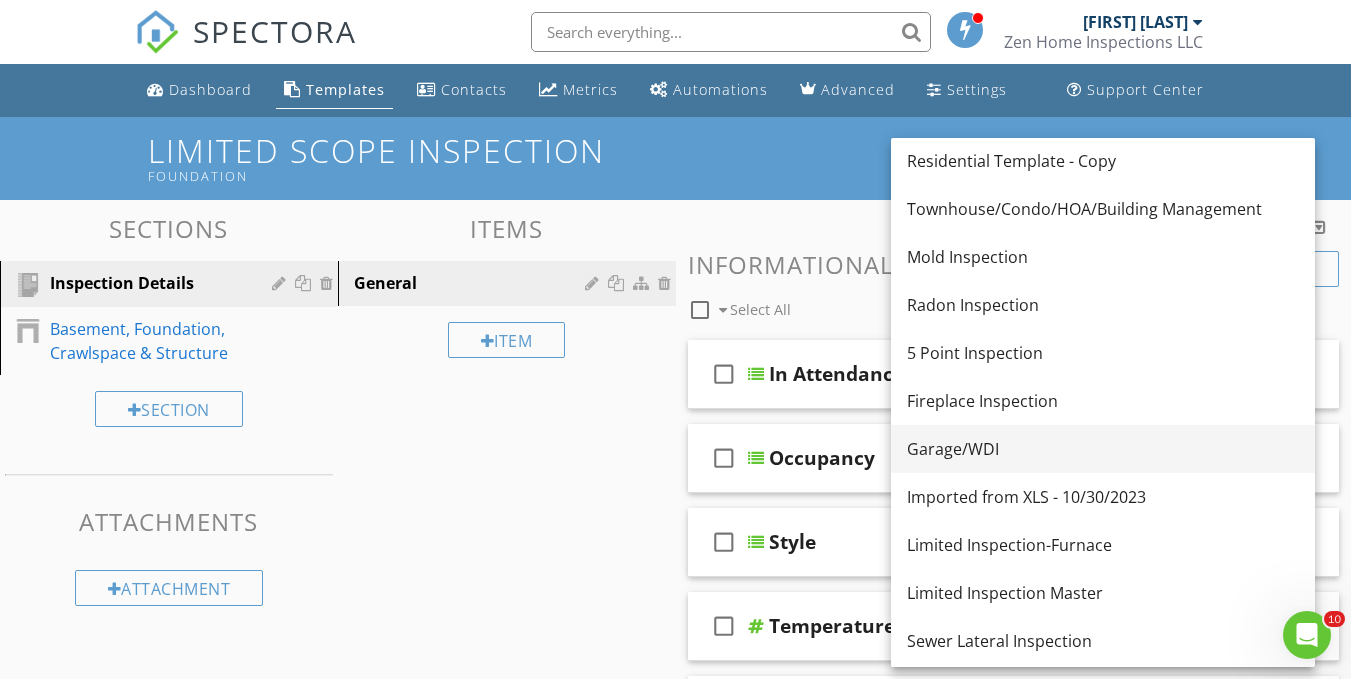scroll, scrollTop: 191, scrollLeft: 0, axis: vertical 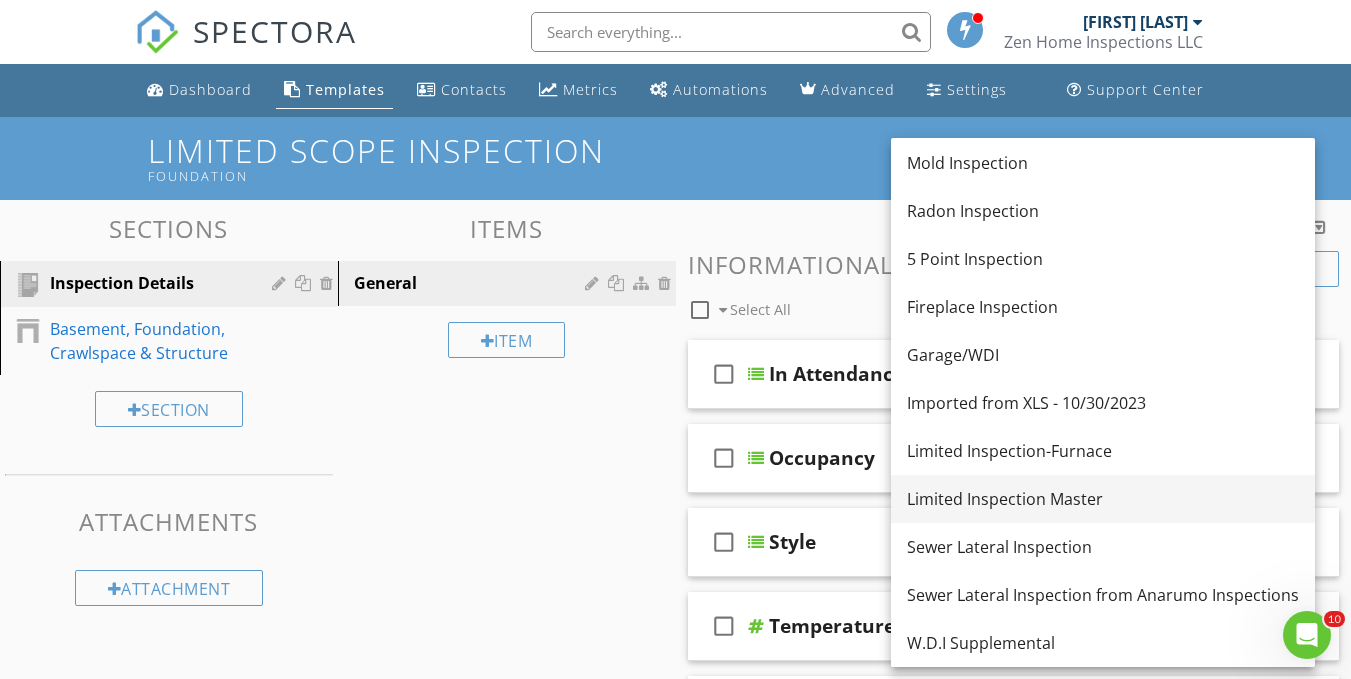click on "Limited Inspection Master" at bounding box center (1103, 499) 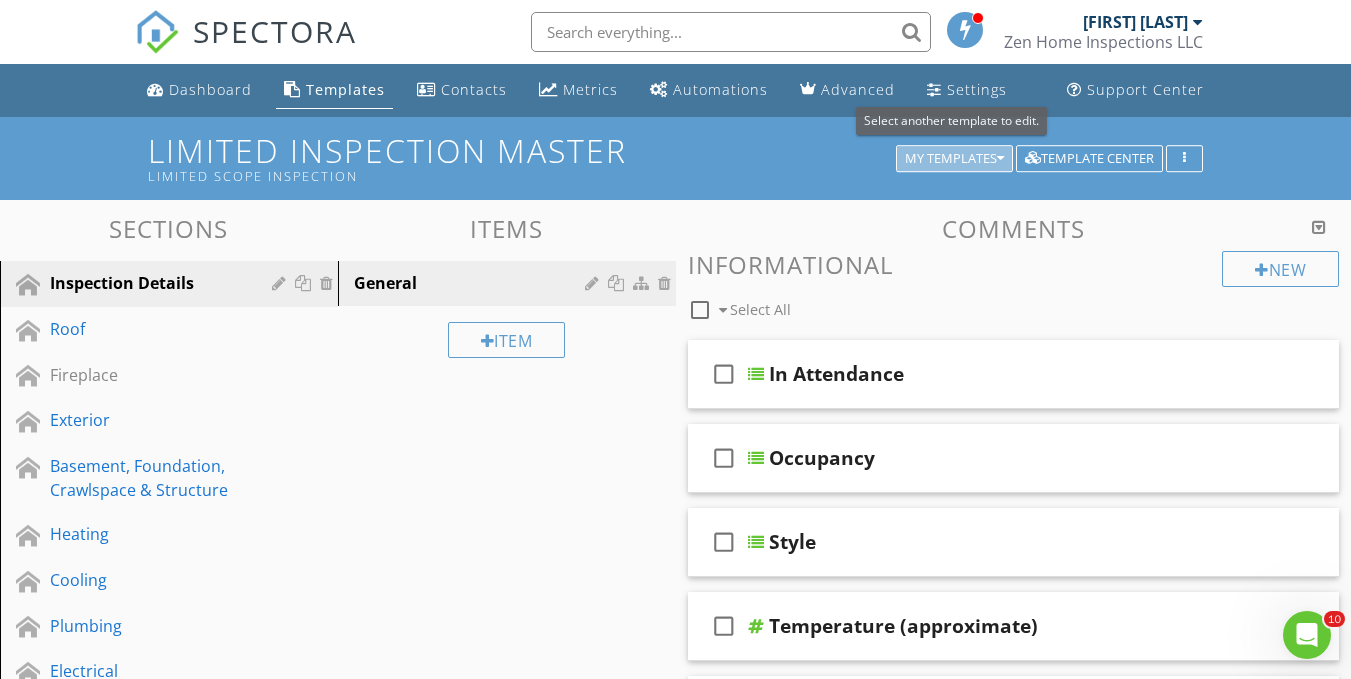 click on "My Templates" at bounding box center (954, 159) 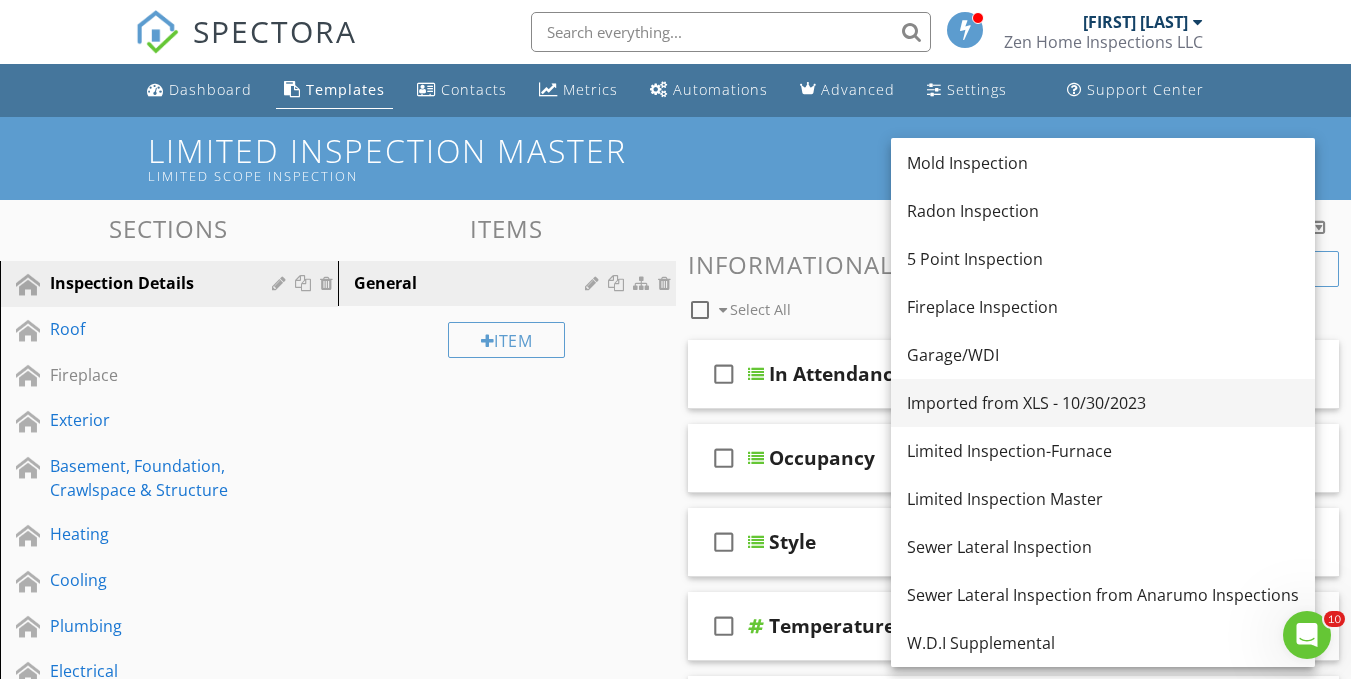 scroll, scrollTop: 0, scrollLeft: 0, axis: both 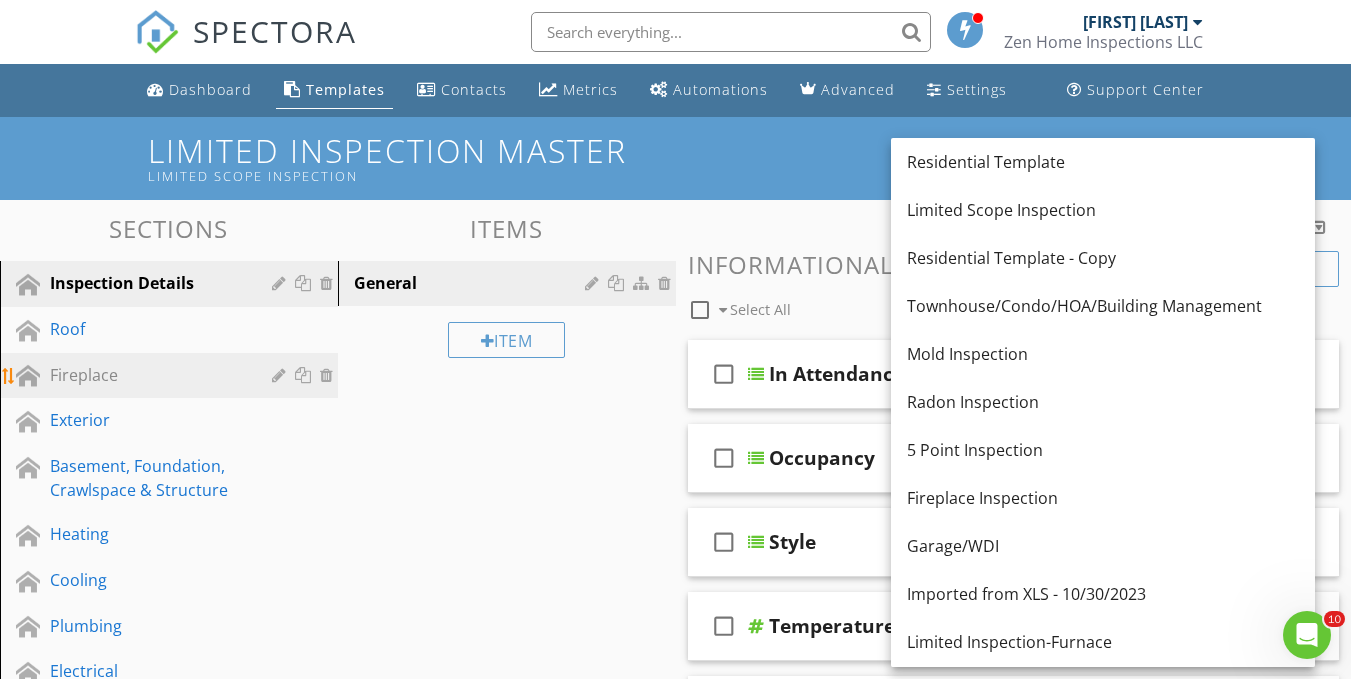 click at bounding box center [329, 375] 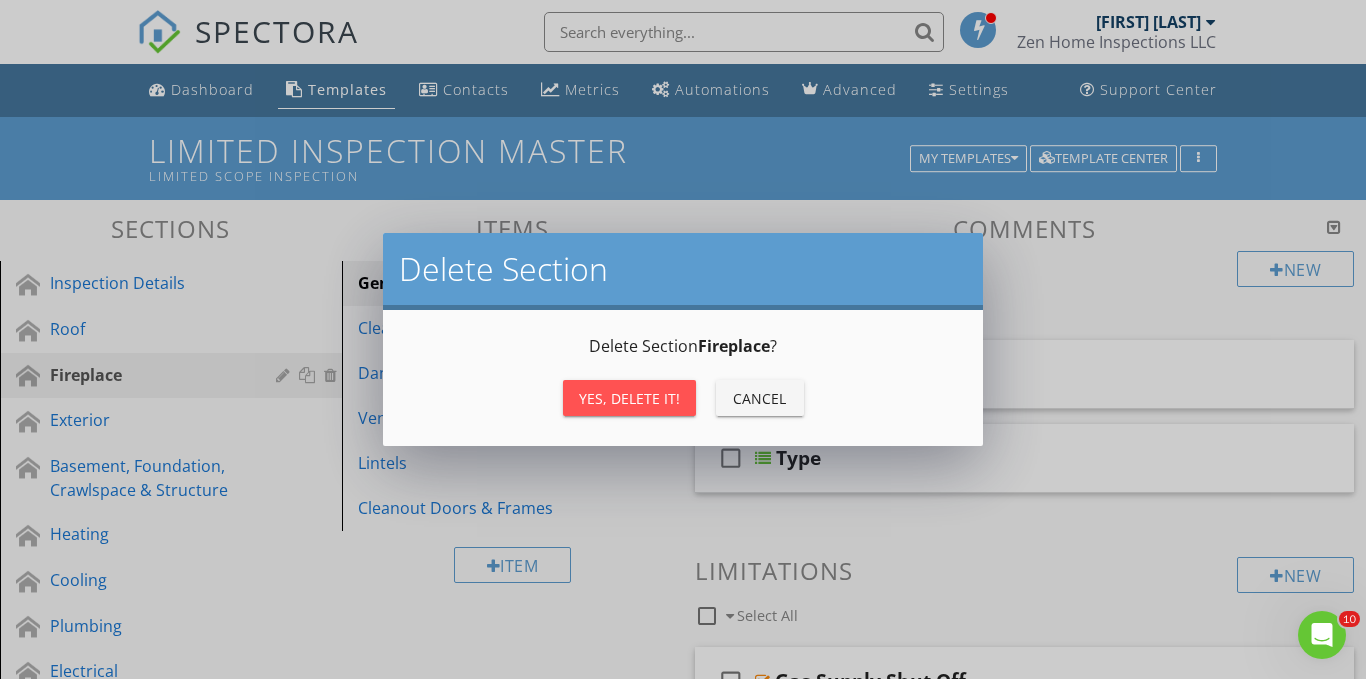 click on "Yes, Delete it!" at bounding box center (629, 398) 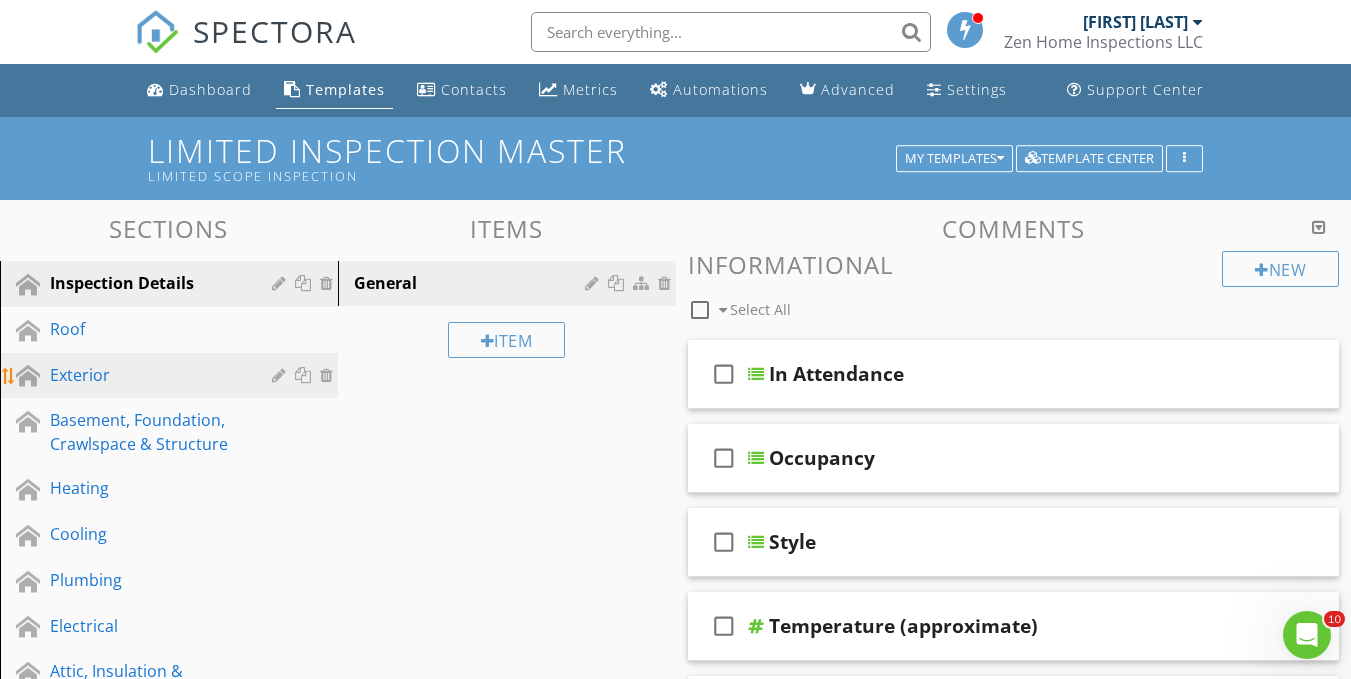 click at bounding box center [329, 375] 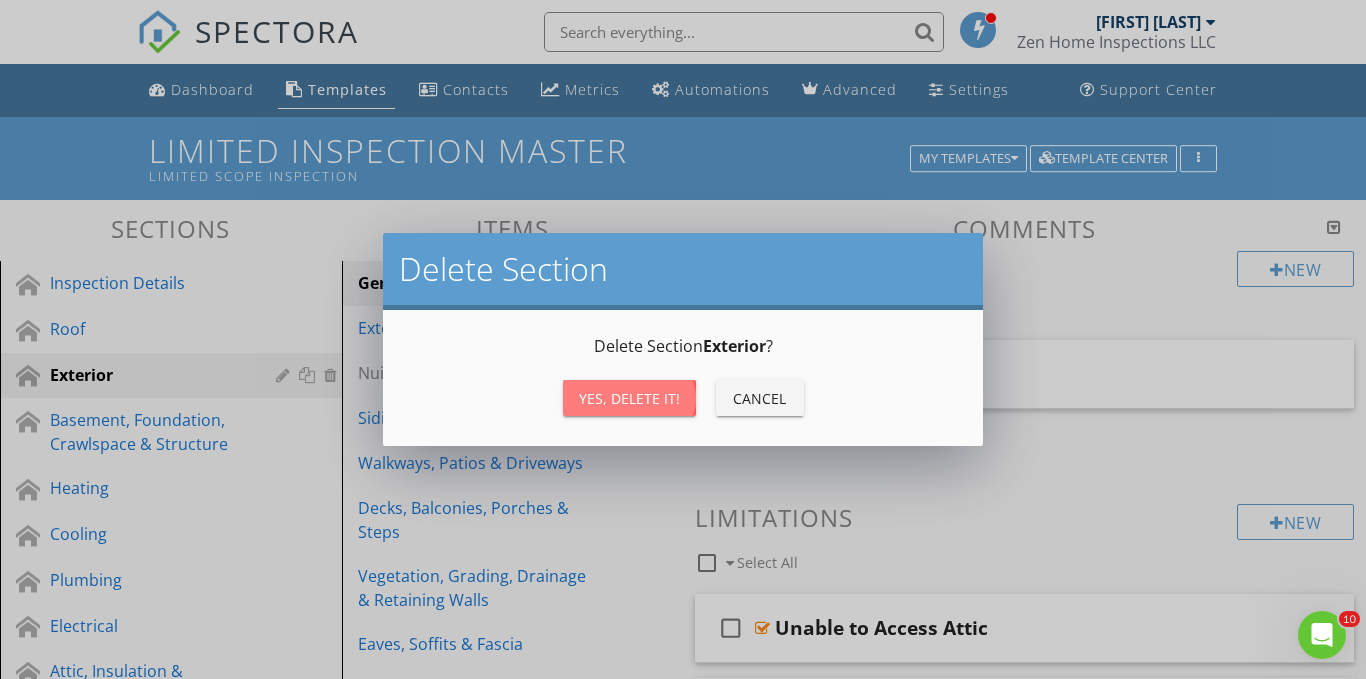 click on "Yes, Delete it!" at bounding box center [629, 398] 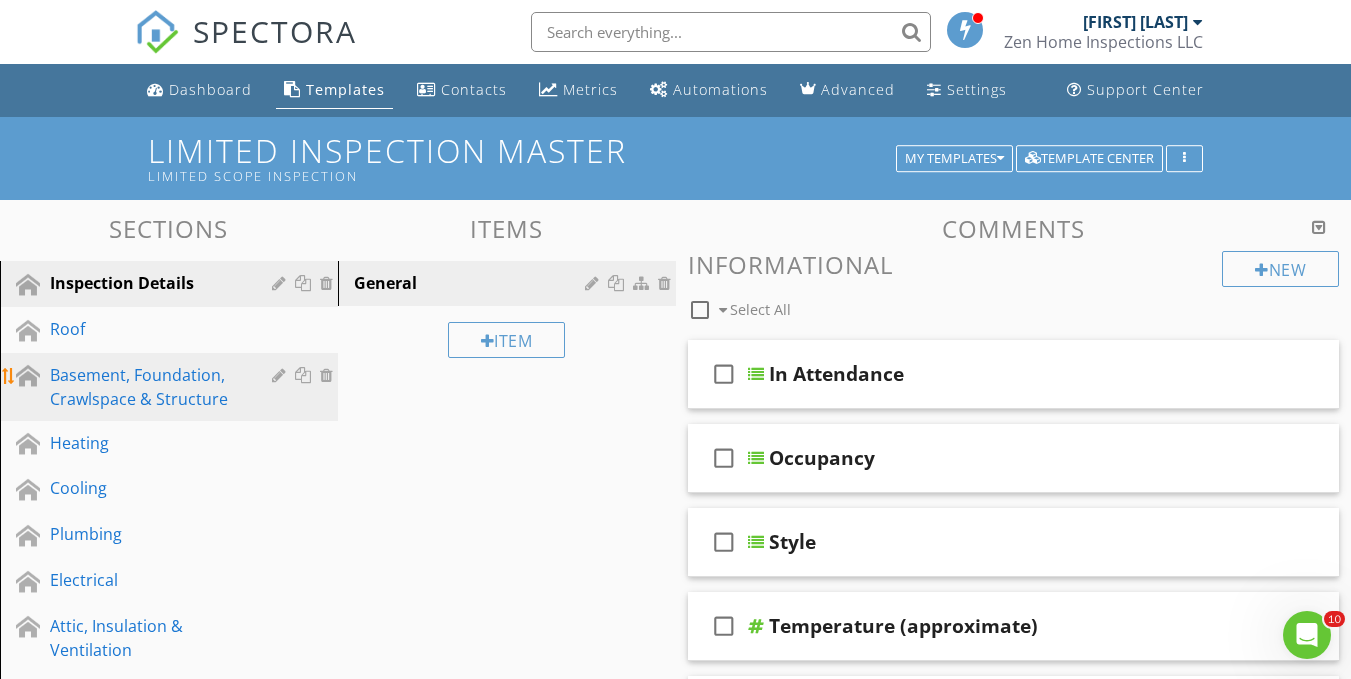 click at bounding box center (329, 375) 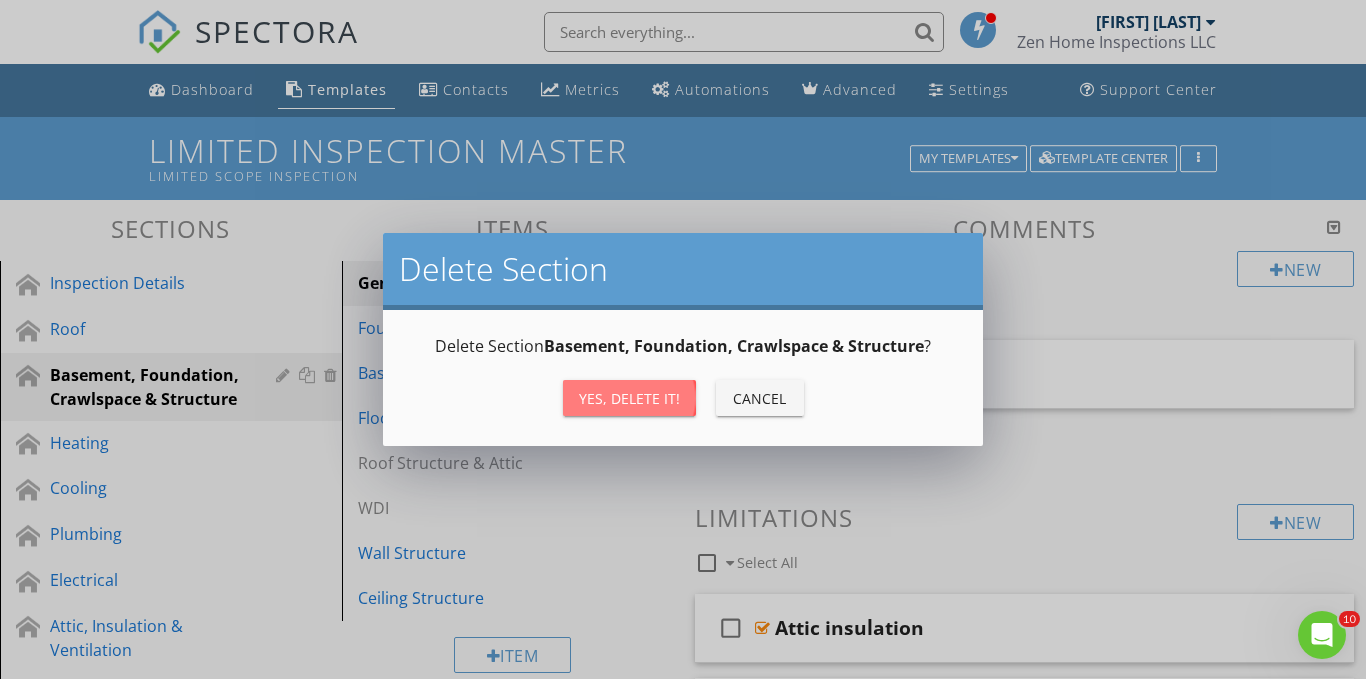 click on "Yes, Delete it!" at bounding box center [629, 398] 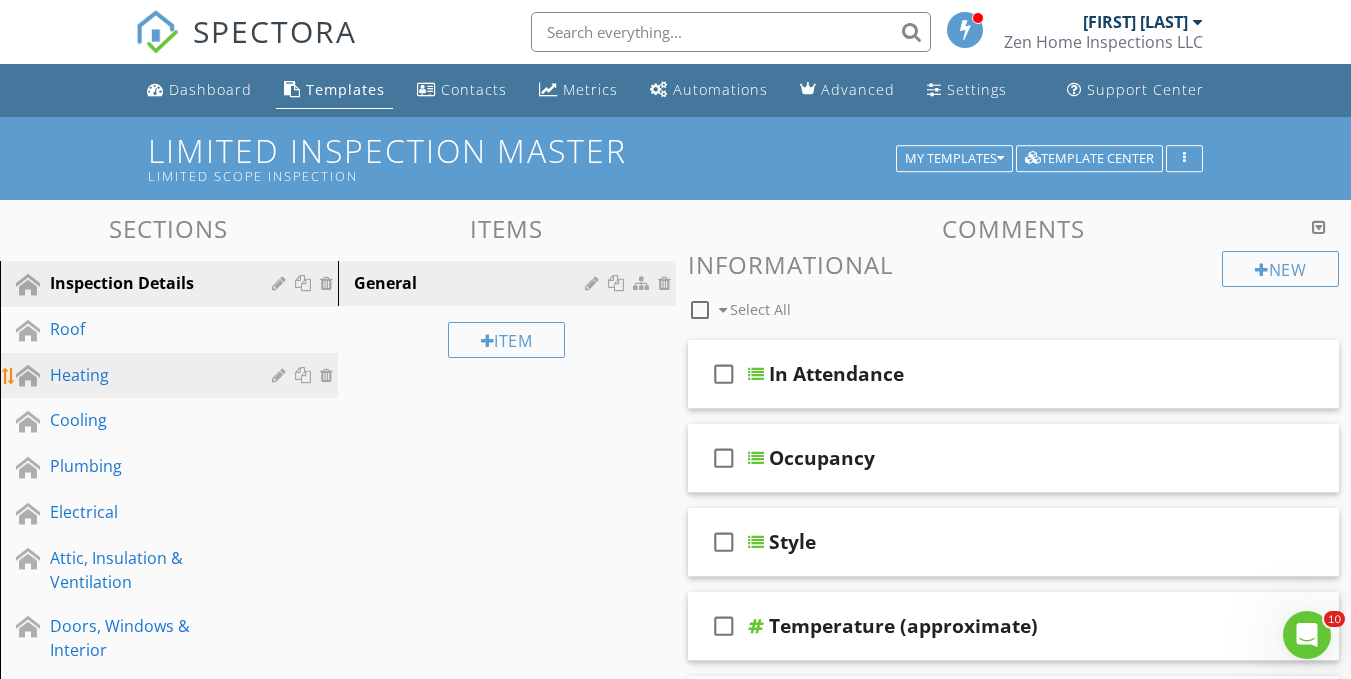 click at bounding box center (329, 375) 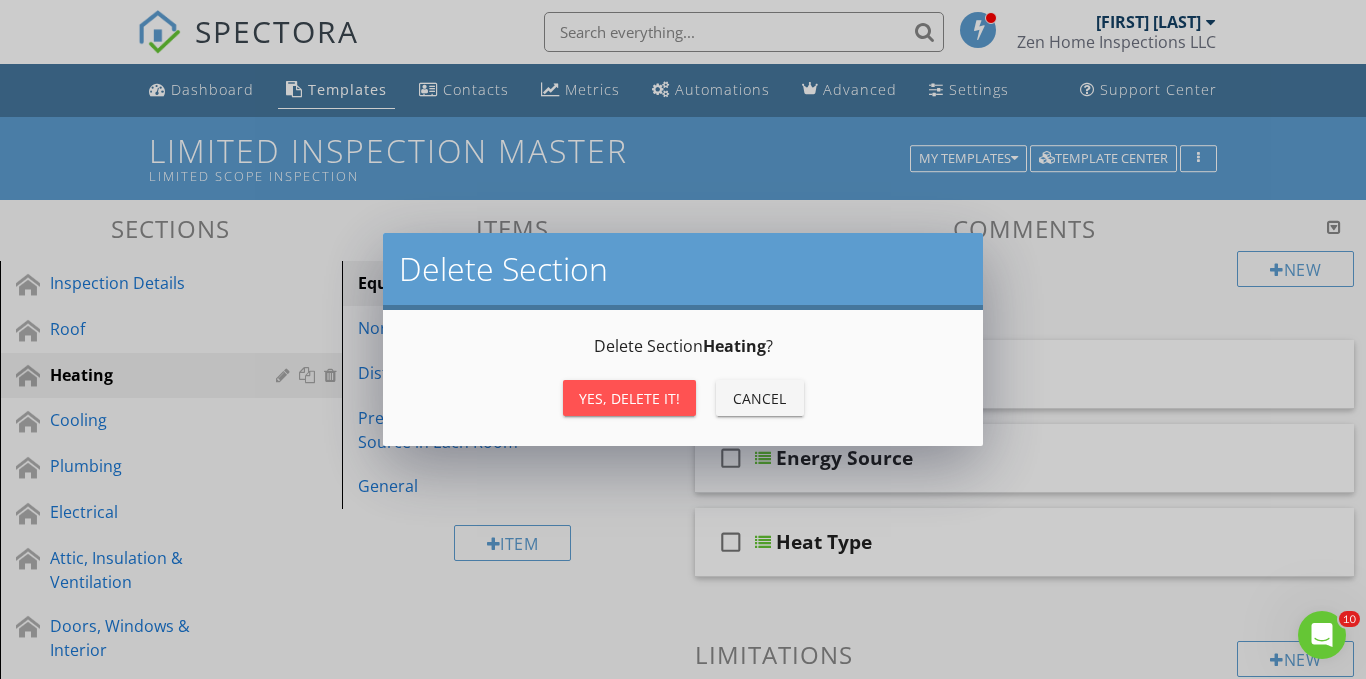 click on "Yes, Delete it!" at bounding box center (629, 398) 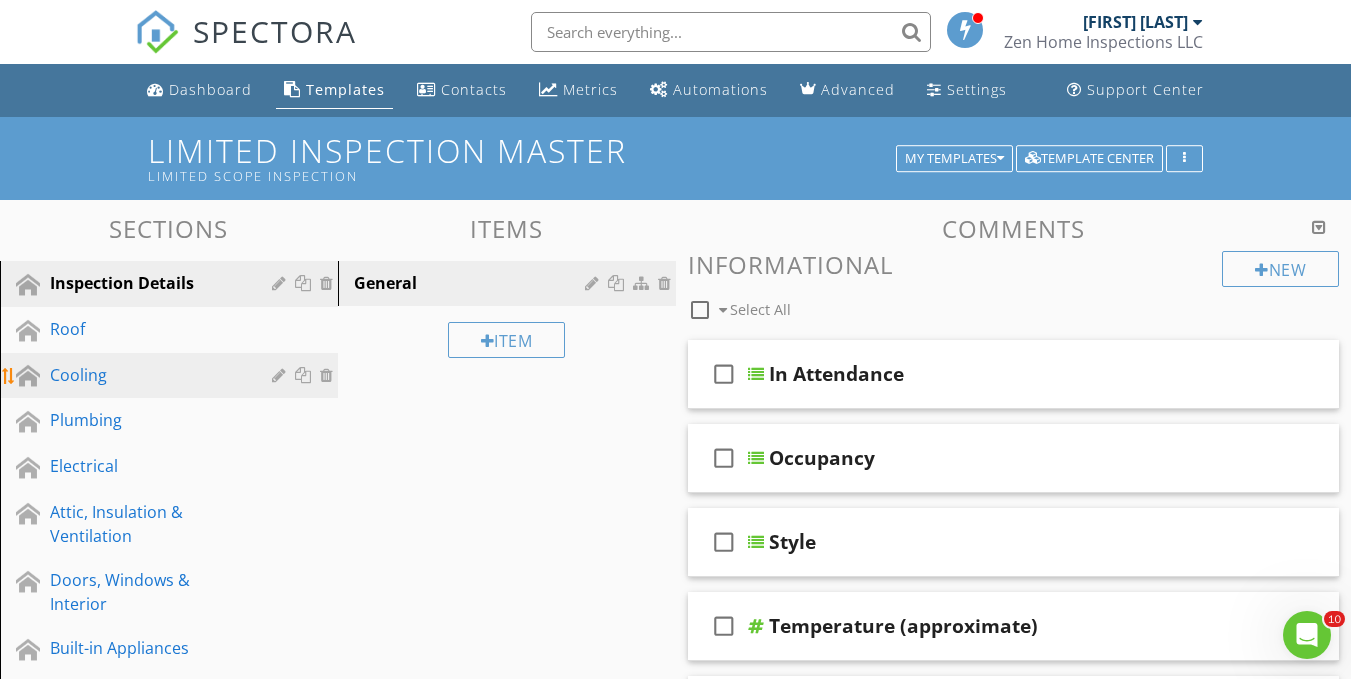 click at bounding box center [329, 375] 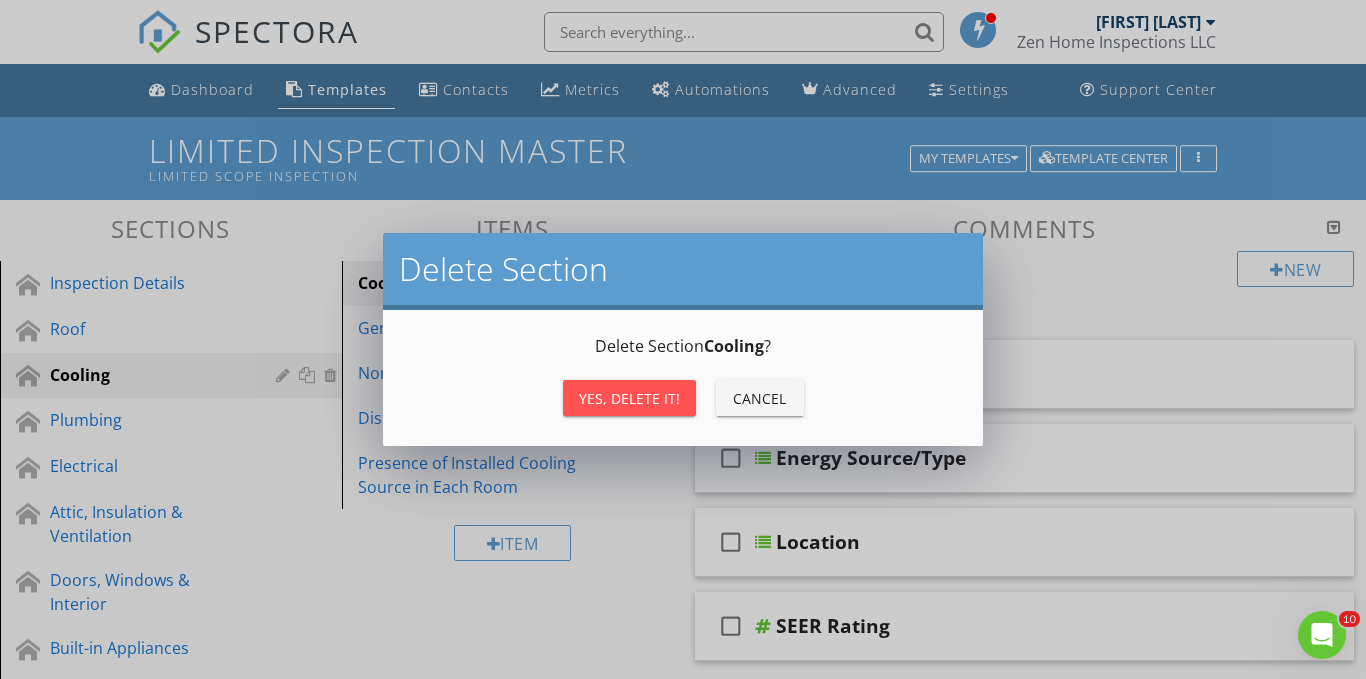 click on "Yes, Delete it!" at bounding box center [629, 398] 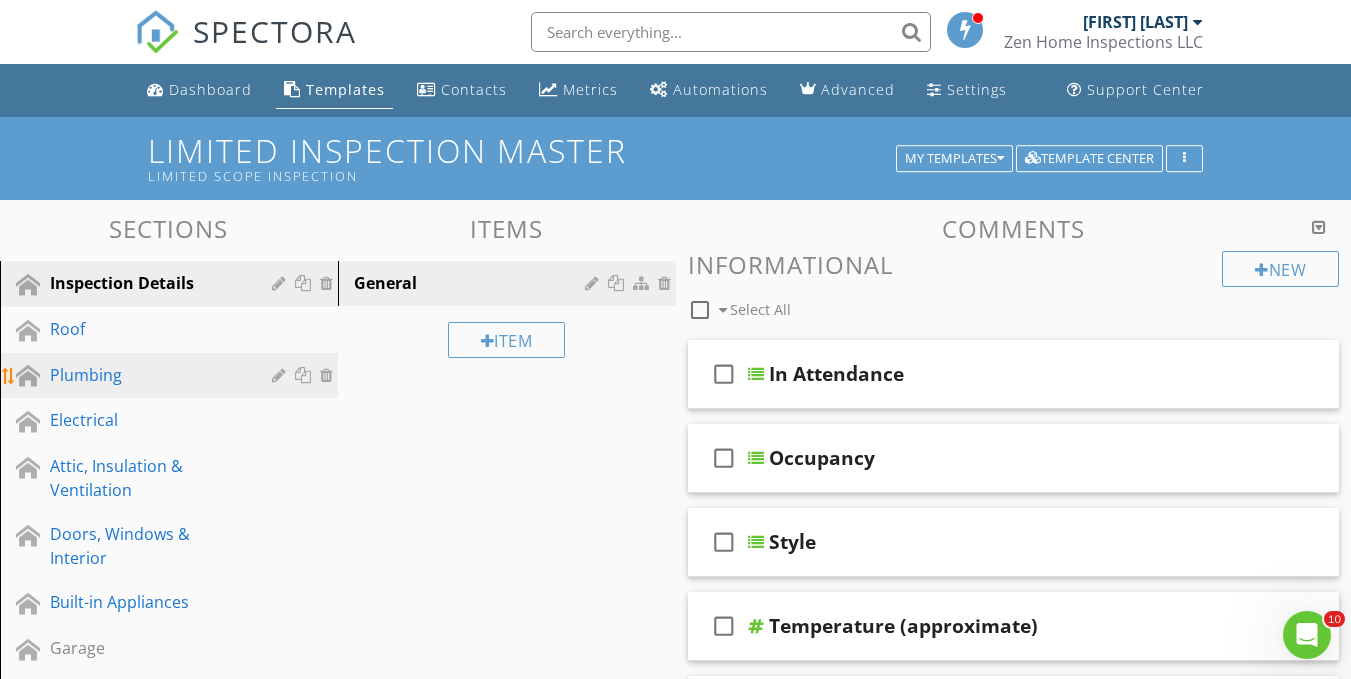 click at bounding box center [329, 375] 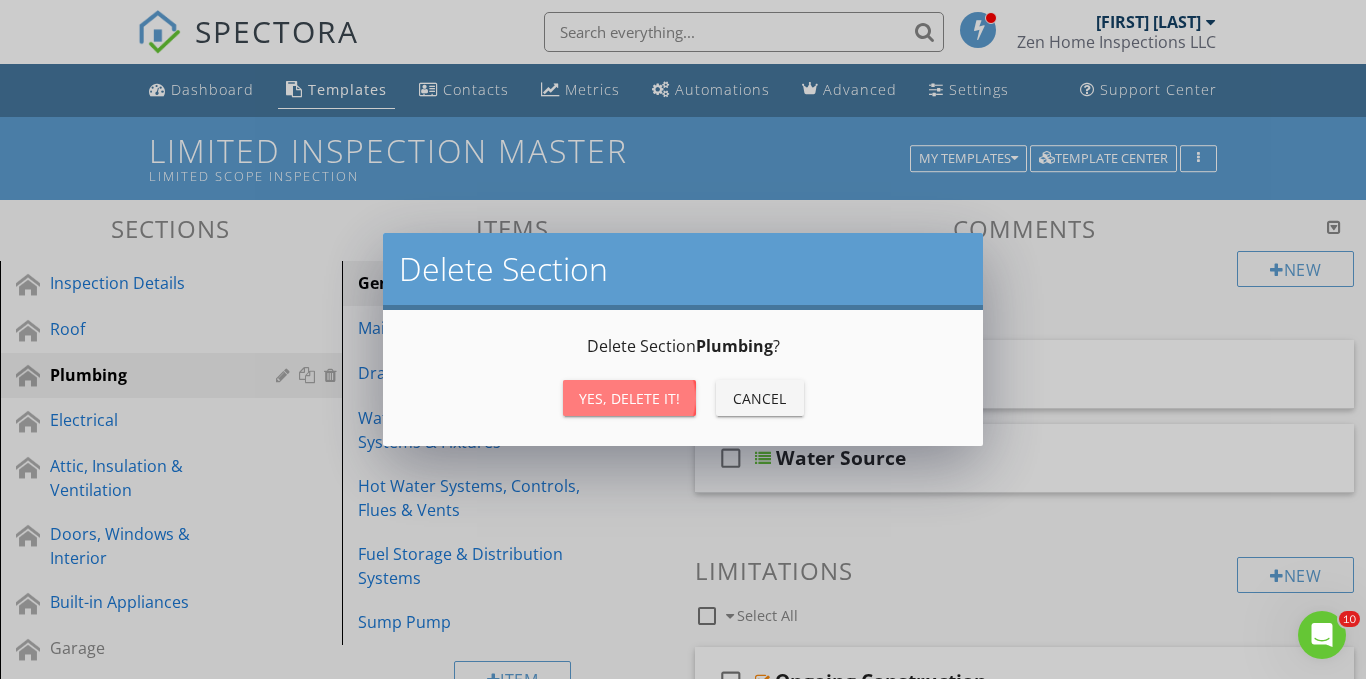 click on "Yes, Delete it!" at bounding box center (629, 398) 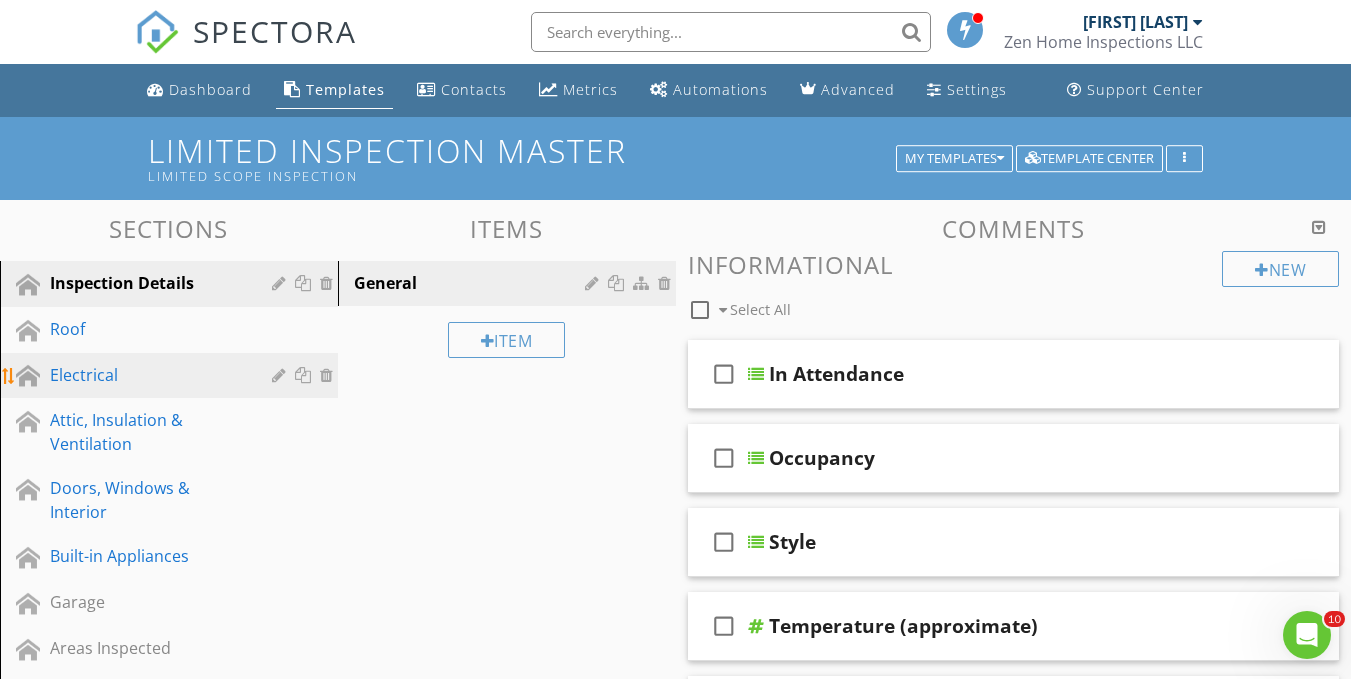 click at bounding box center (329, 375) 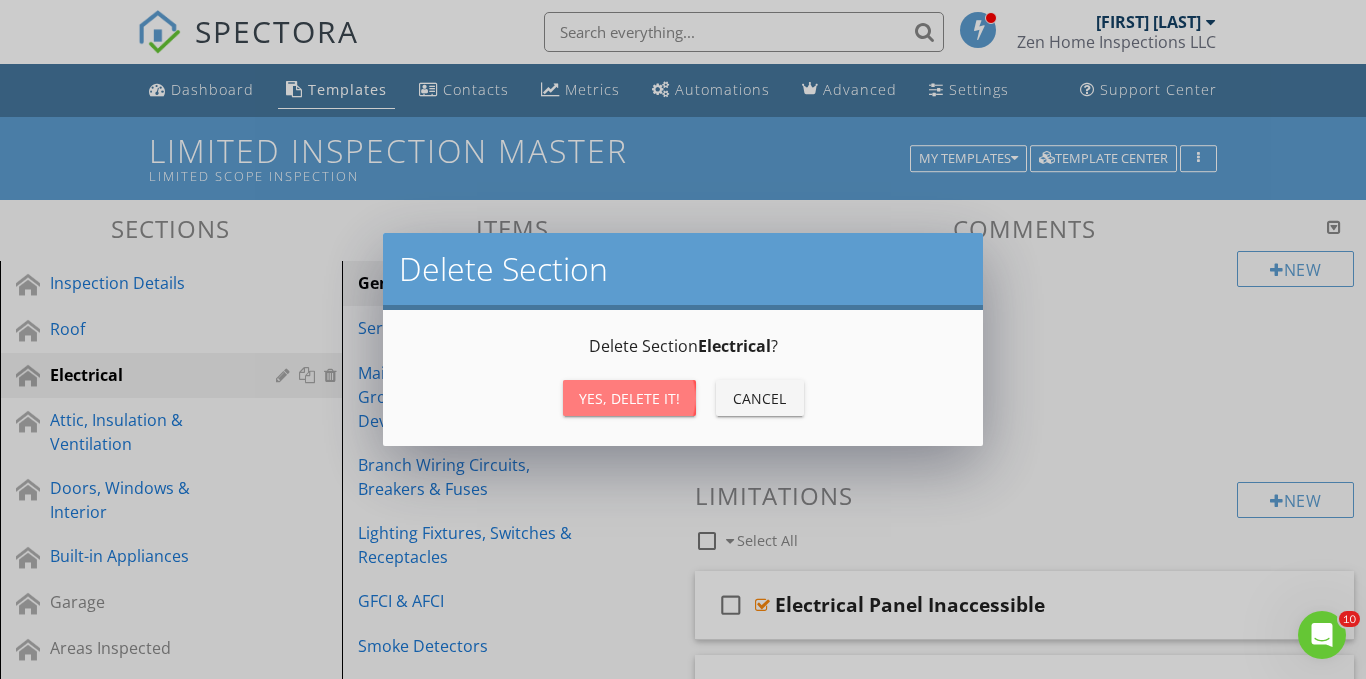 click on "Yes, Delete it!" at bounding box center [629, 398] 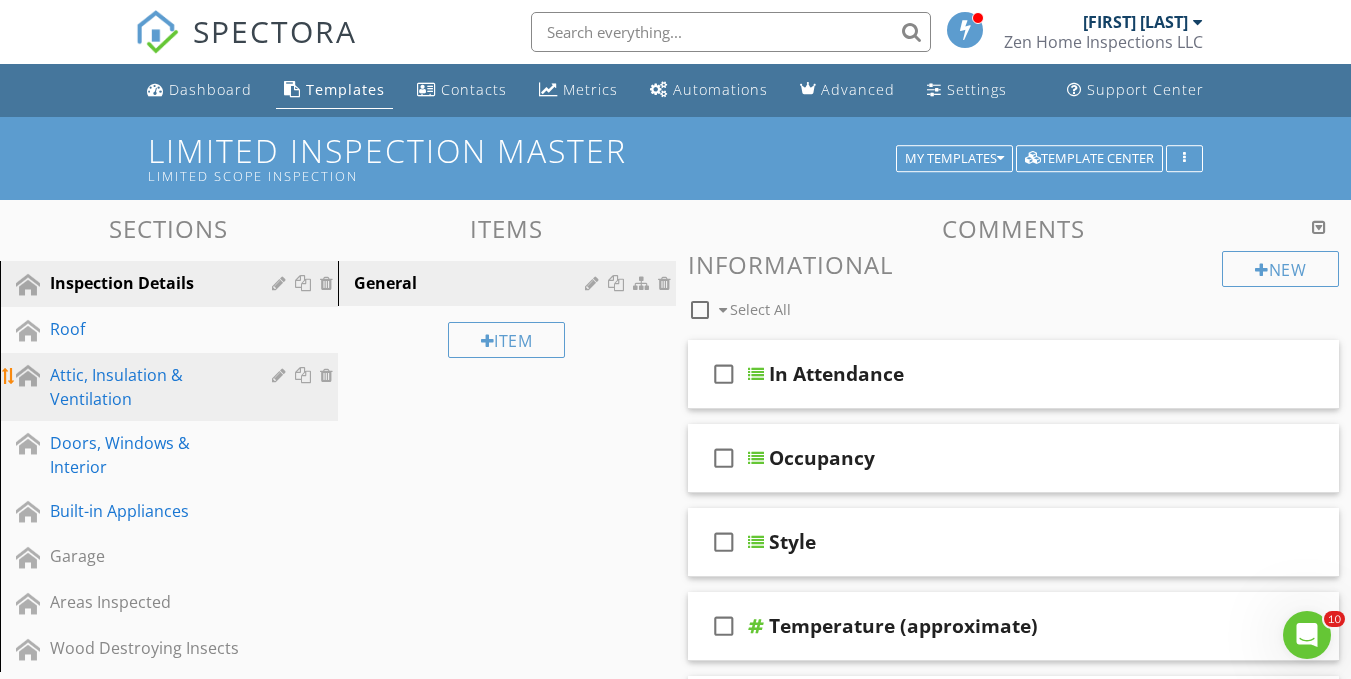 click at bounding box center (329, 375) 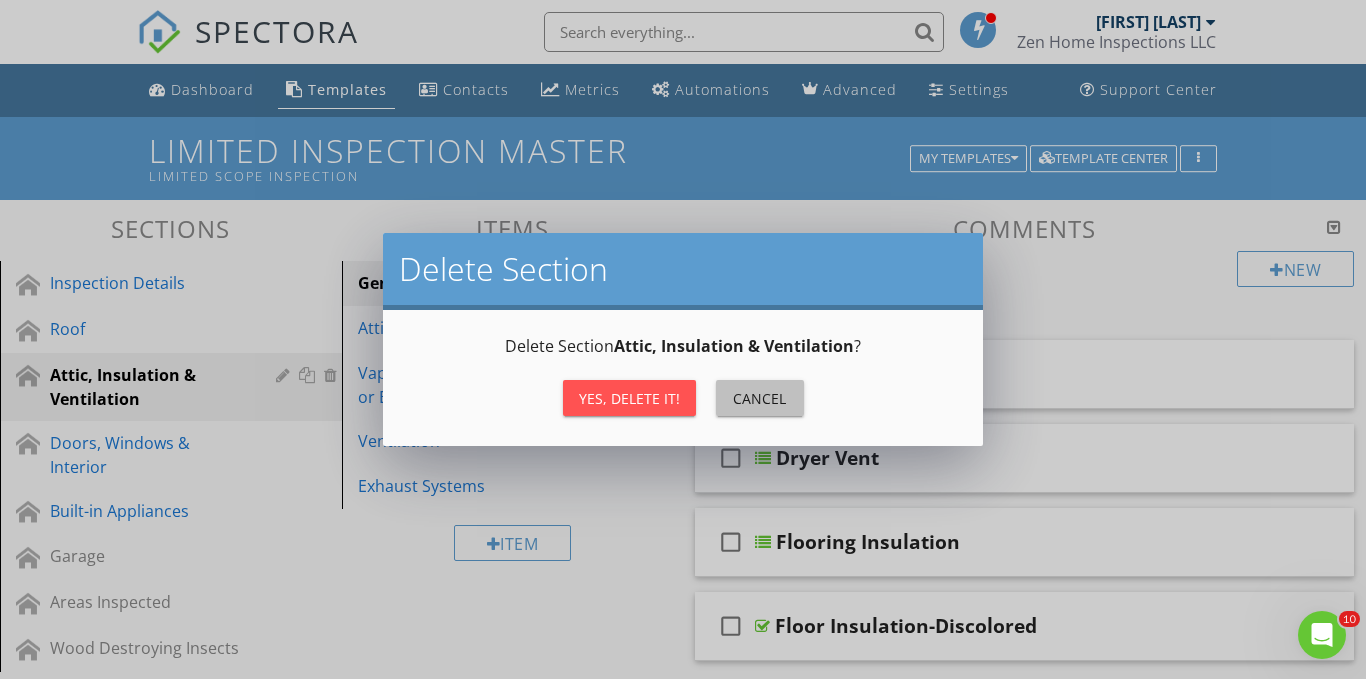 click on "Cancel" at bounding box center (760, 398) 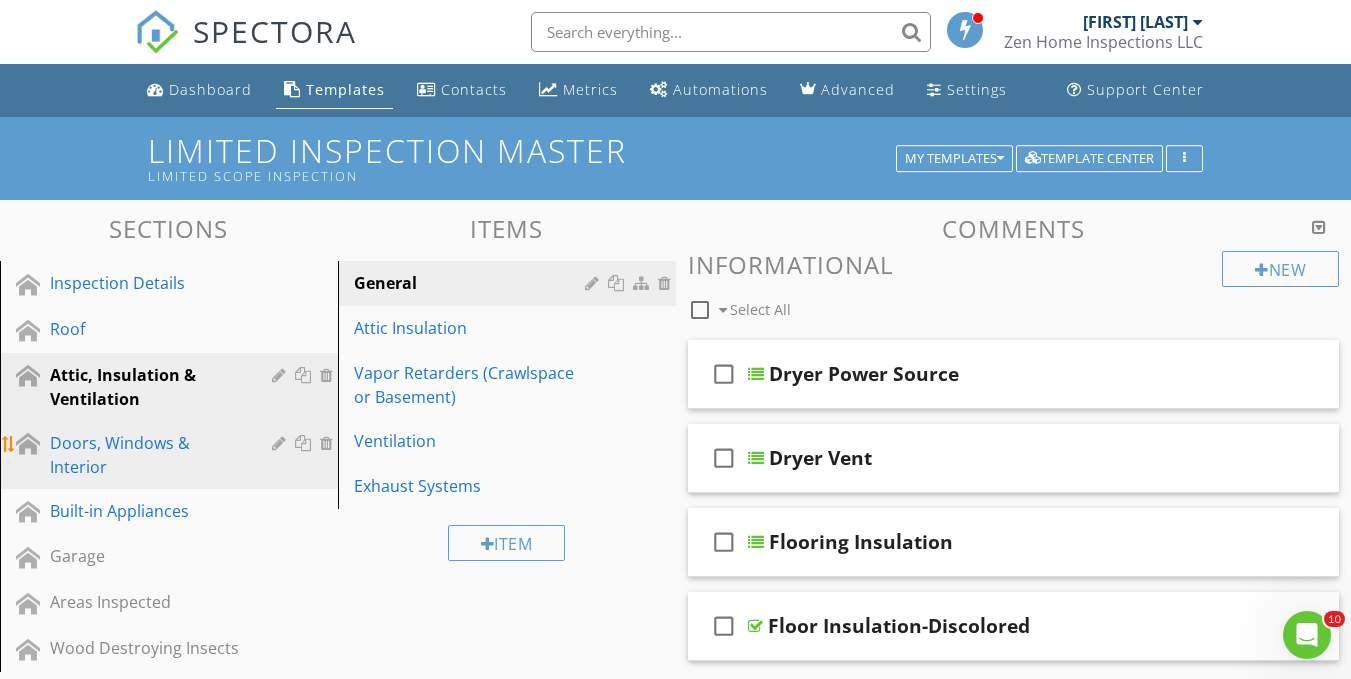 click at bounding box center (329, 443) 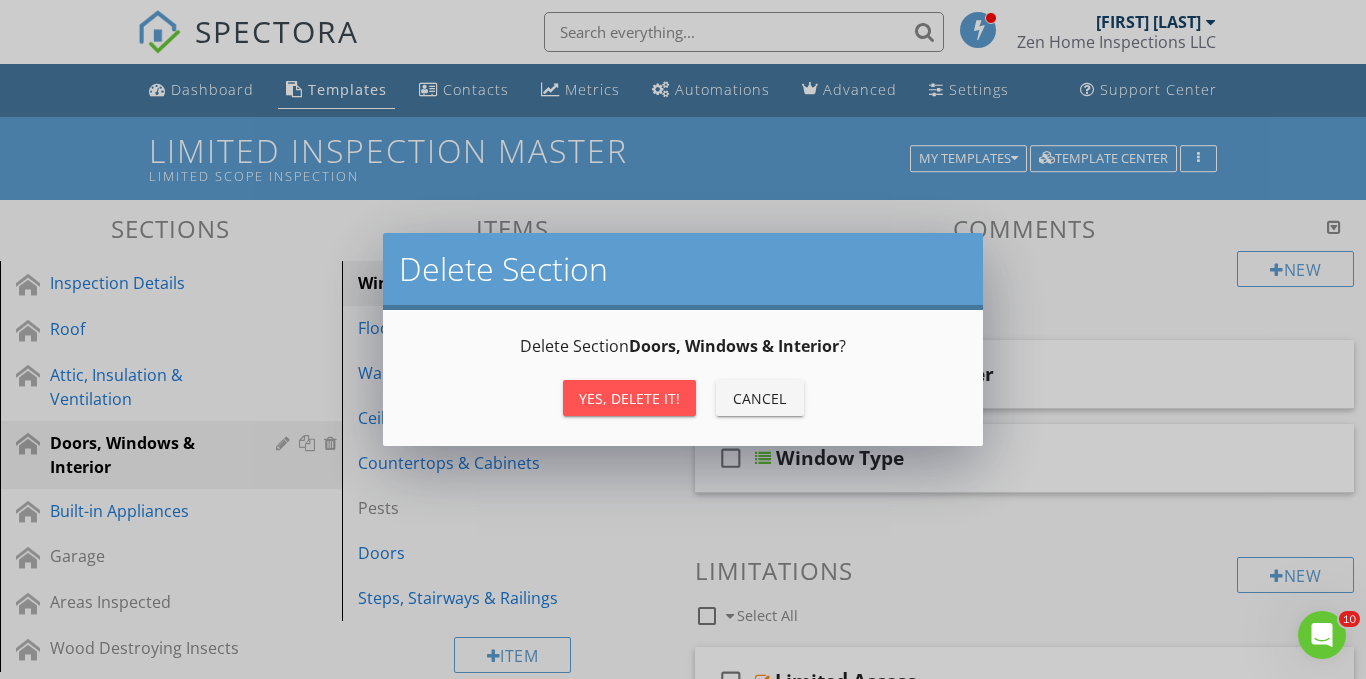 click on "Yes, Delete it!" at bounding box center [629, 398] 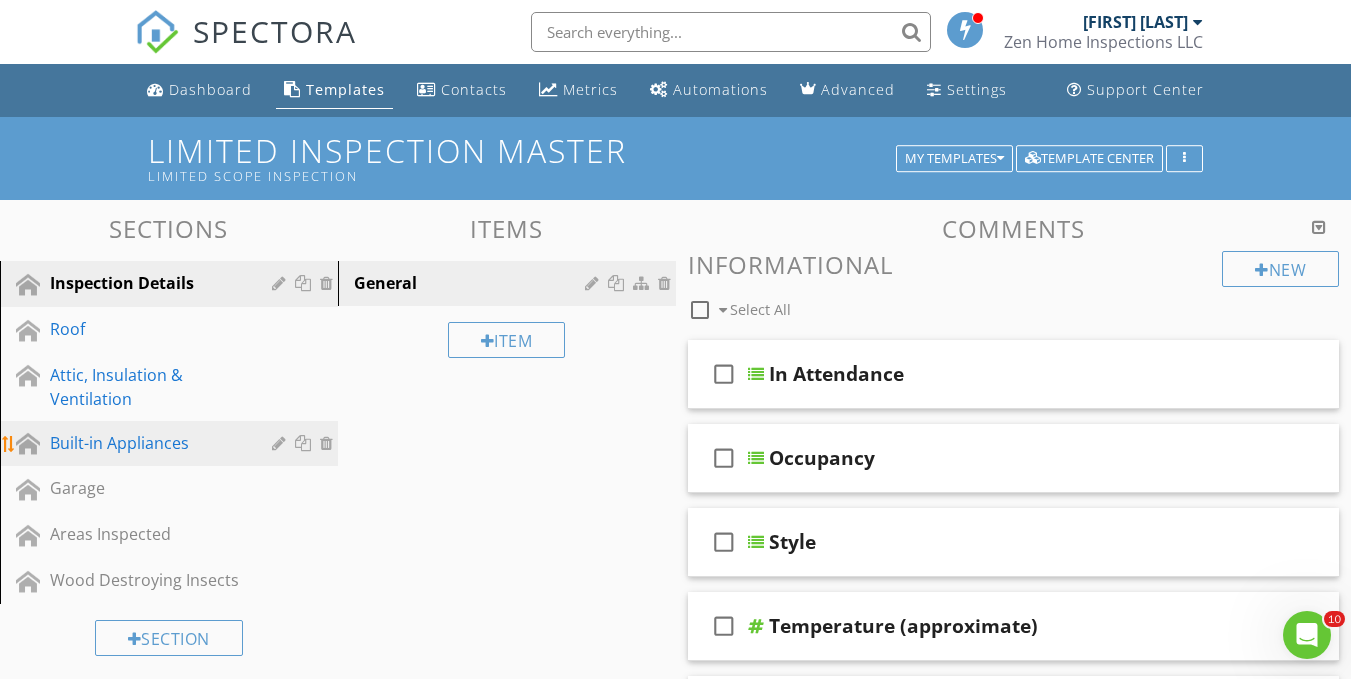 click at bounding box center [329, 443] 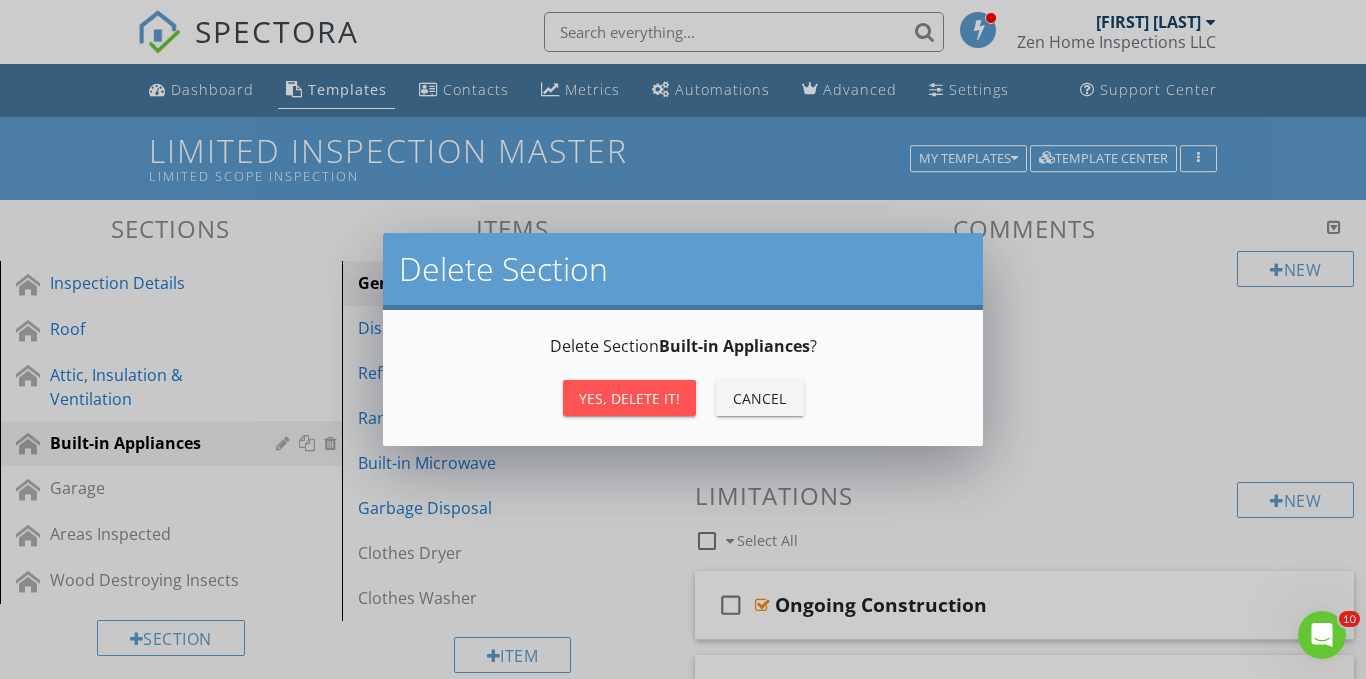 click on "Yes, Delete it!" at bounding box center [629, 398] 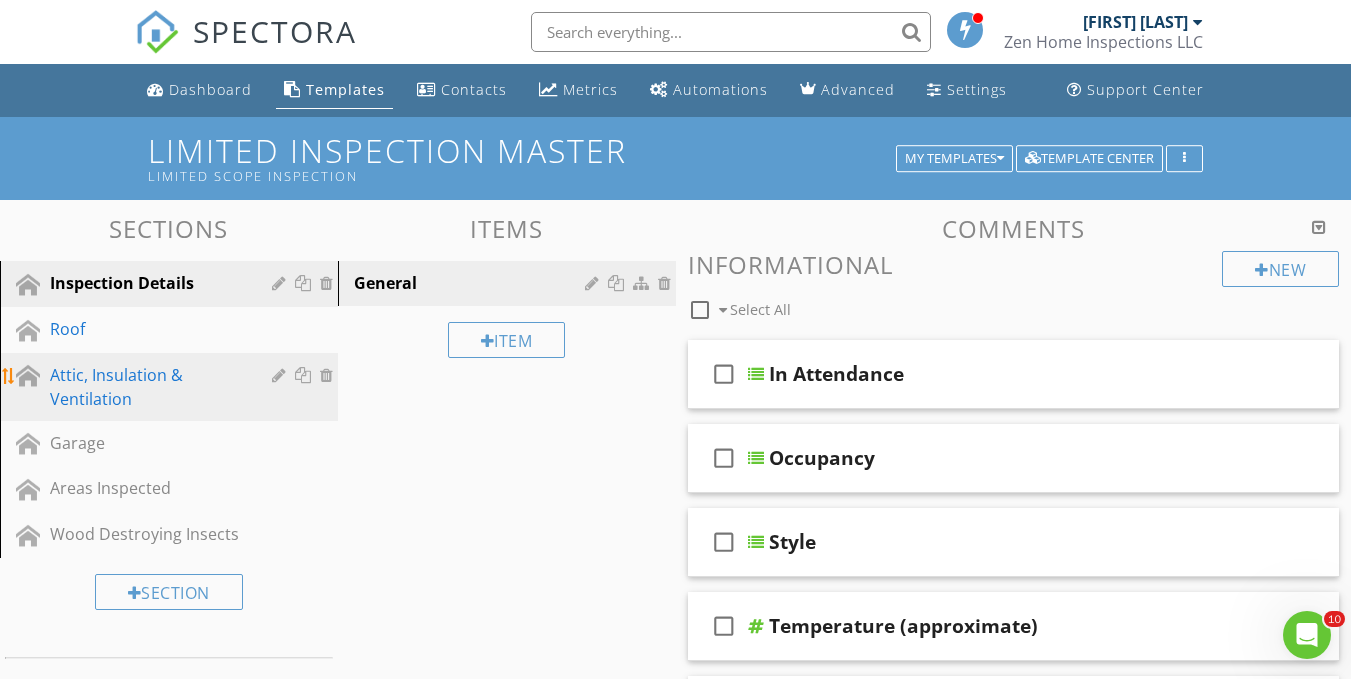 click on "Attic, Insulation & Ventilation" at bounding box center [184, 387] 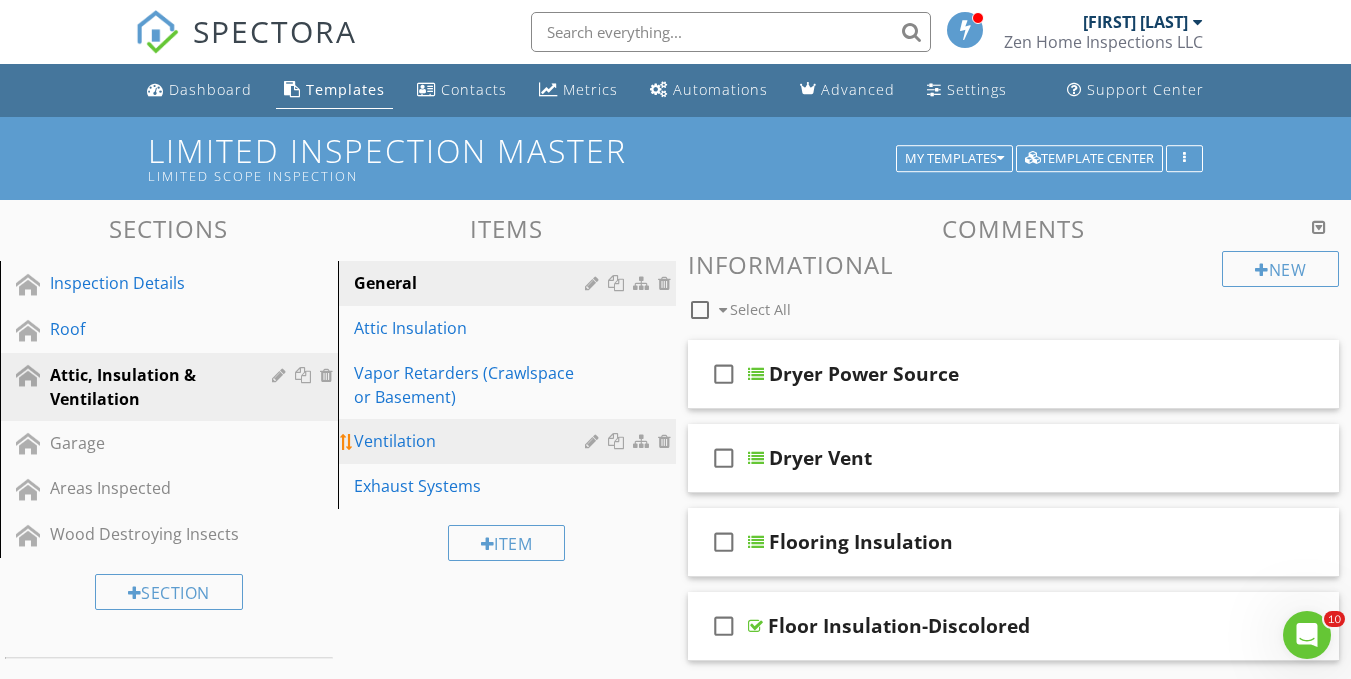 click on "Ventilation" at bounding box center (472, 441) 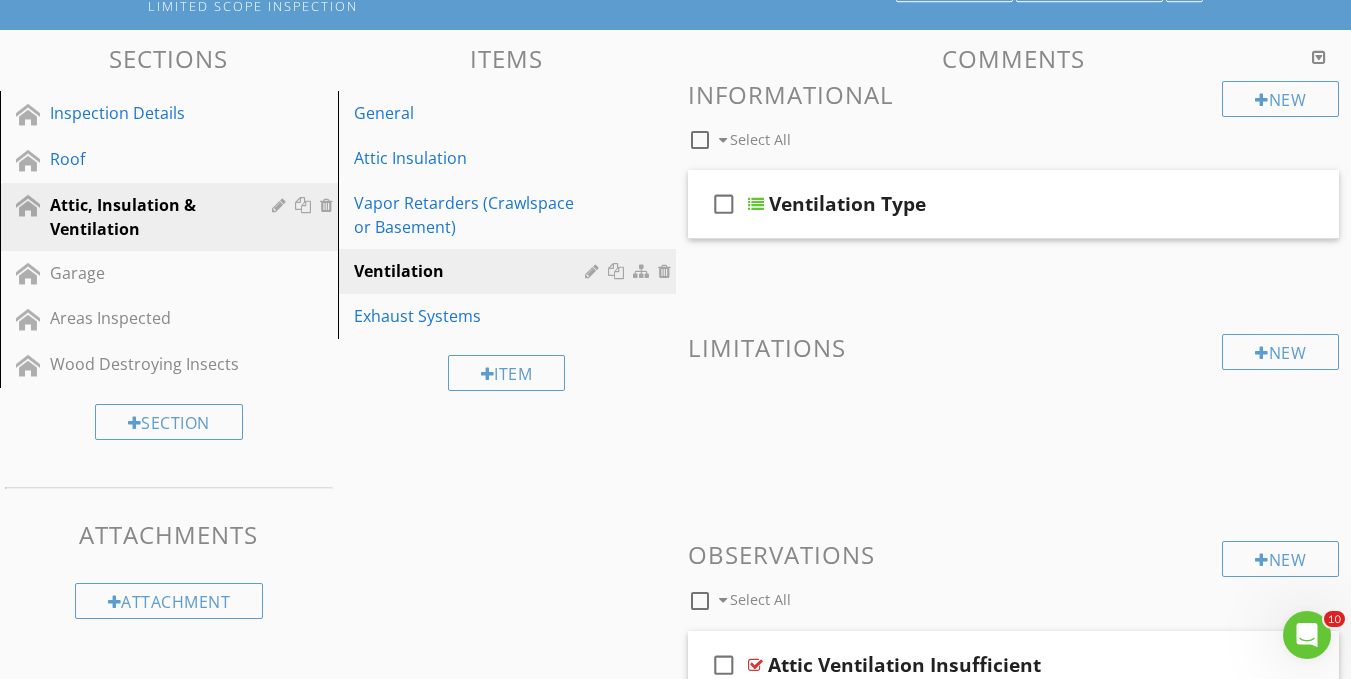 scroll, scrollTop: 79, scrollLeft: 0, axis: vertical 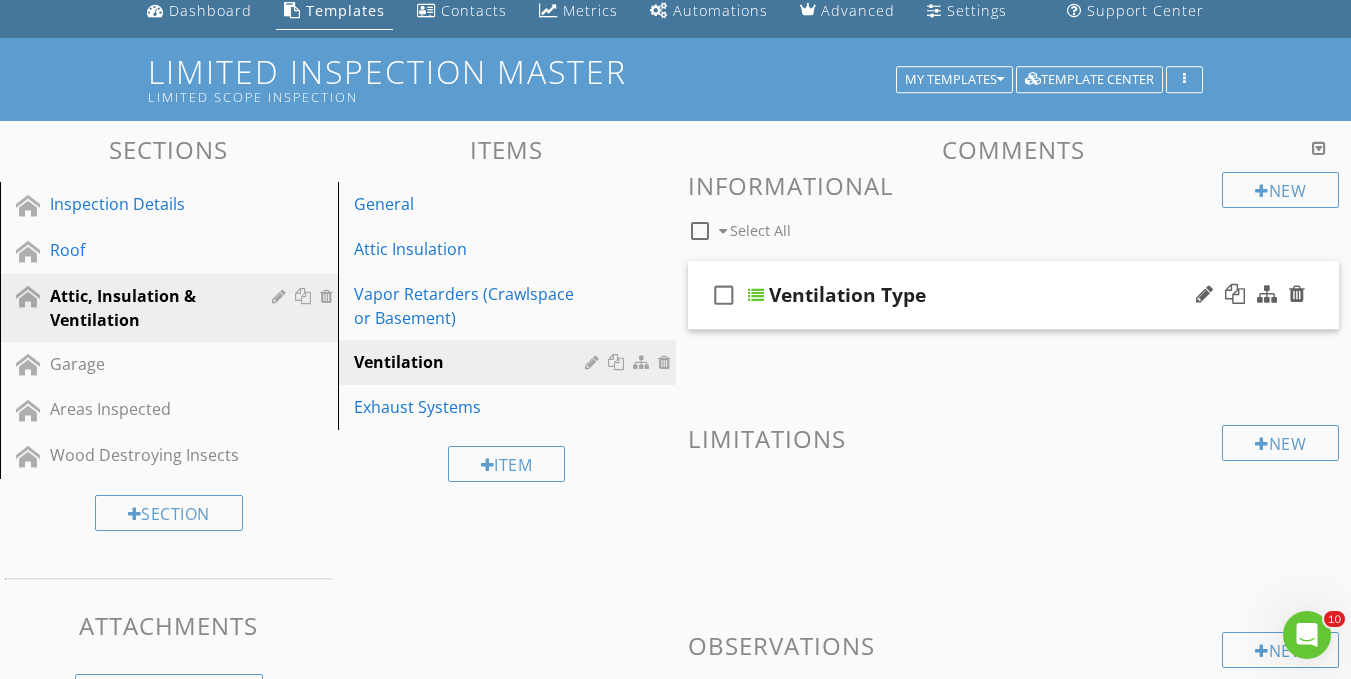 click on "Ventilation Type" at bounding box center (998, 295) 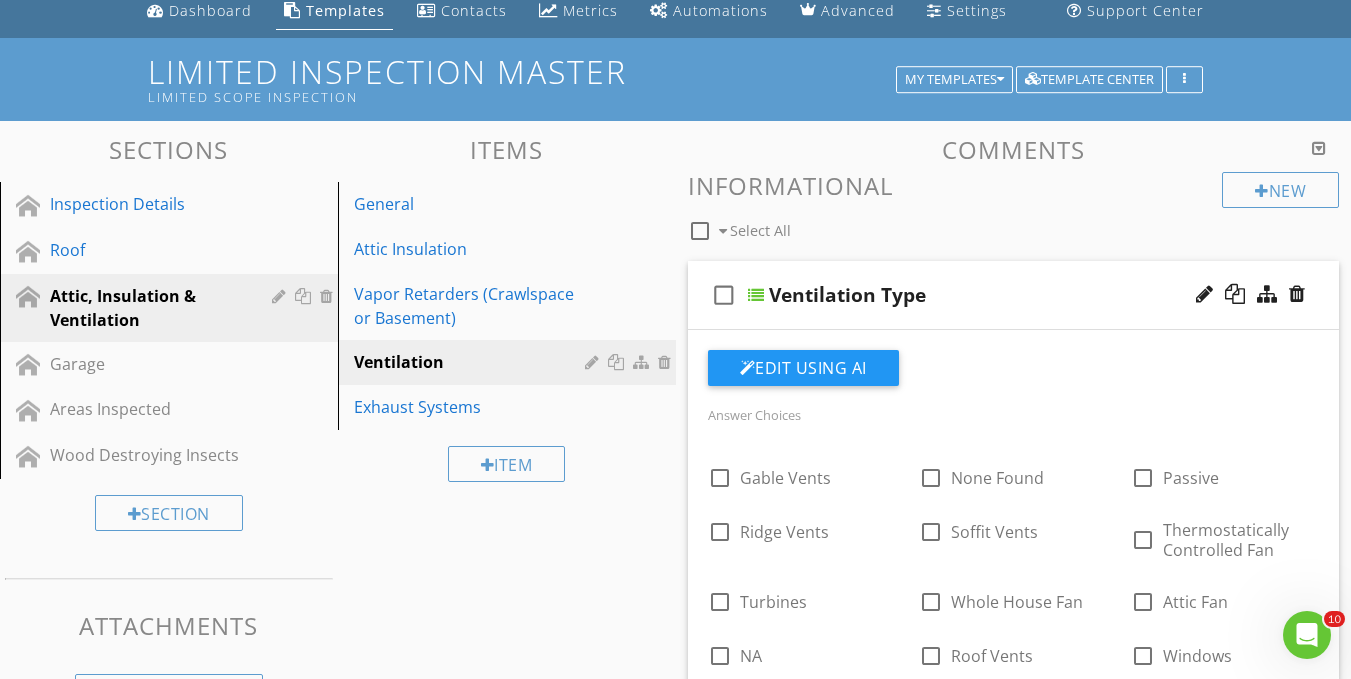 click on "Ventilation Type" at bounding box center [998, 295] 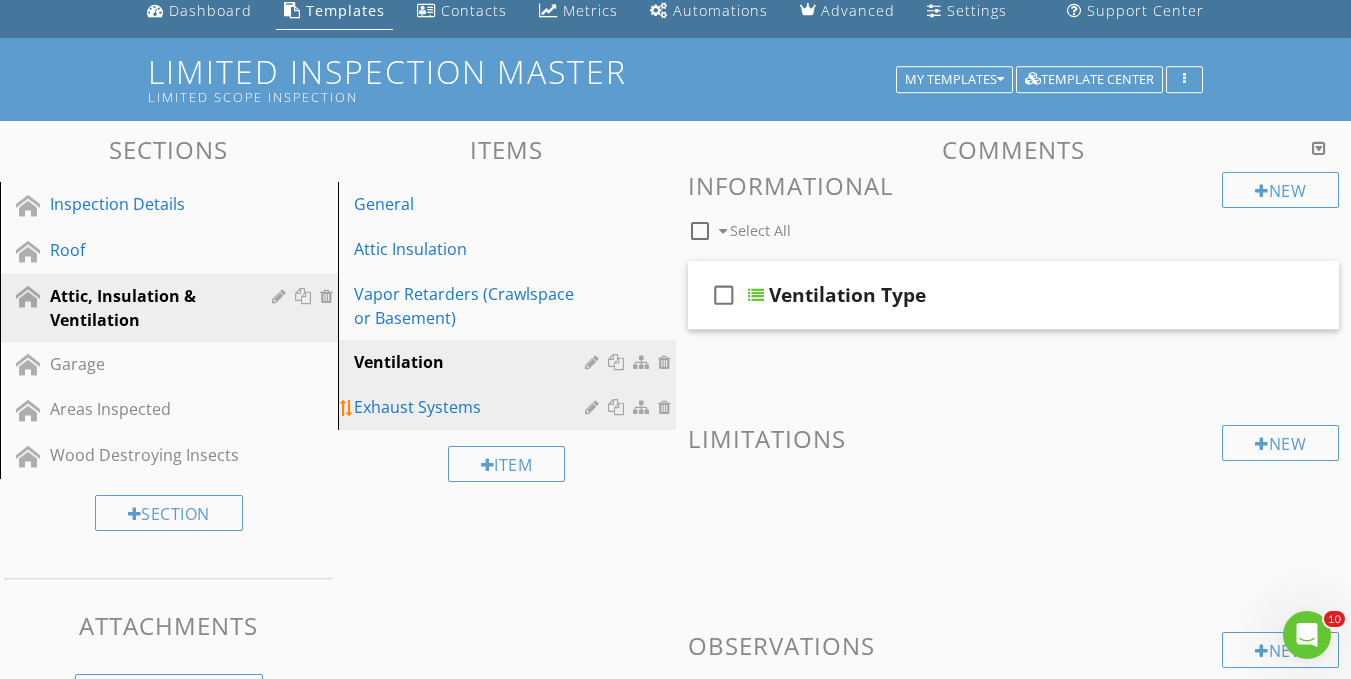 click on "Exhaust Systems" at bounding box center (472, 407) 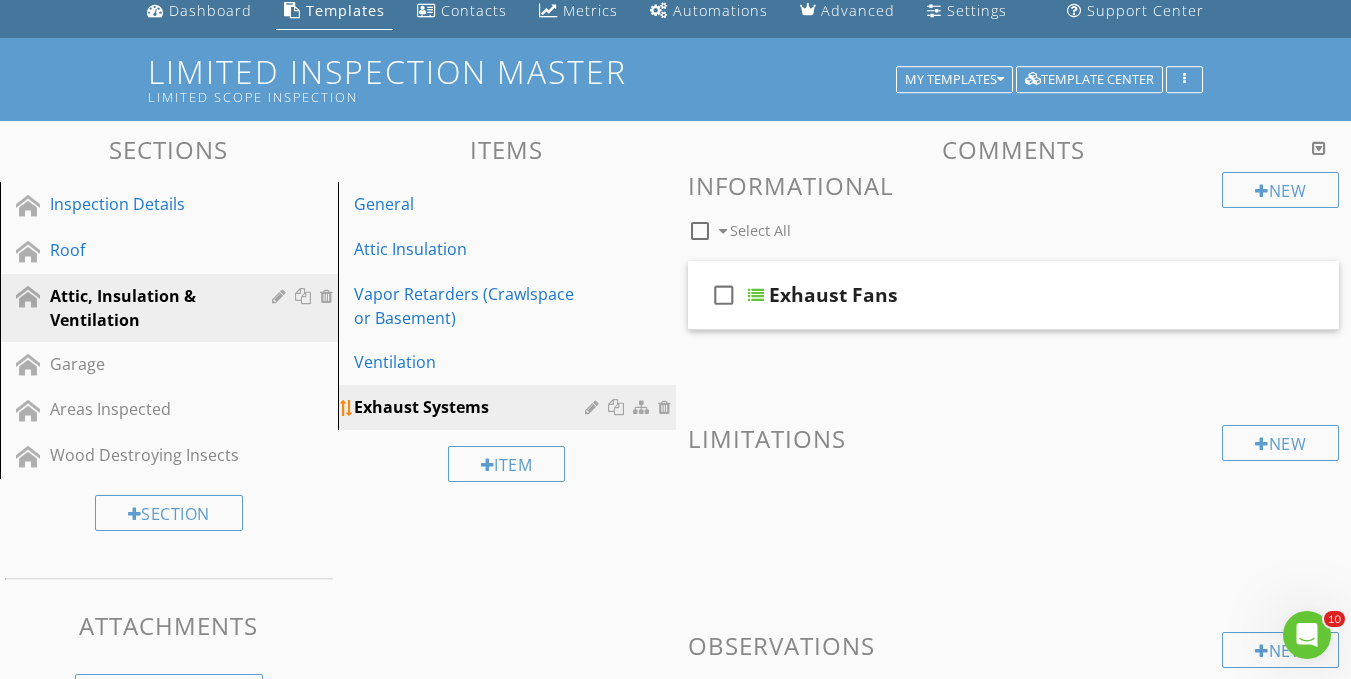click at bounding box center (667, 407) 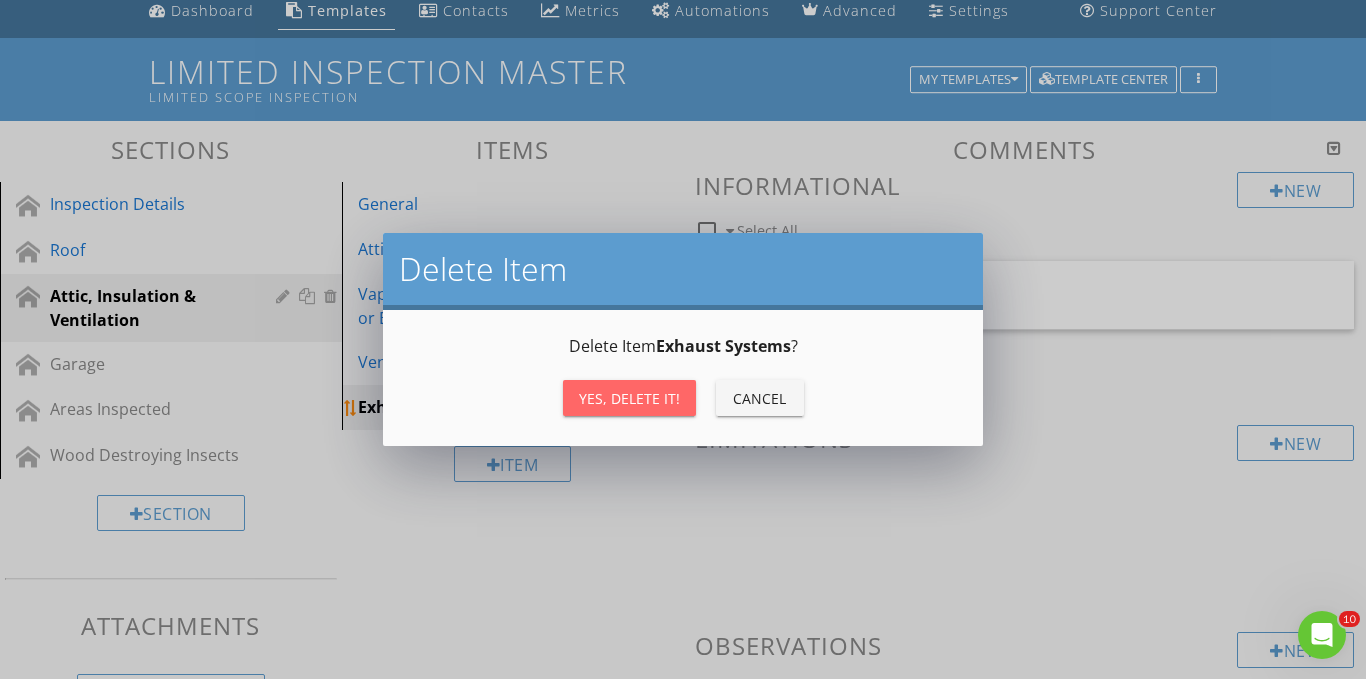 click on "Yes, Delete it!" at bounding box center [629, 398] 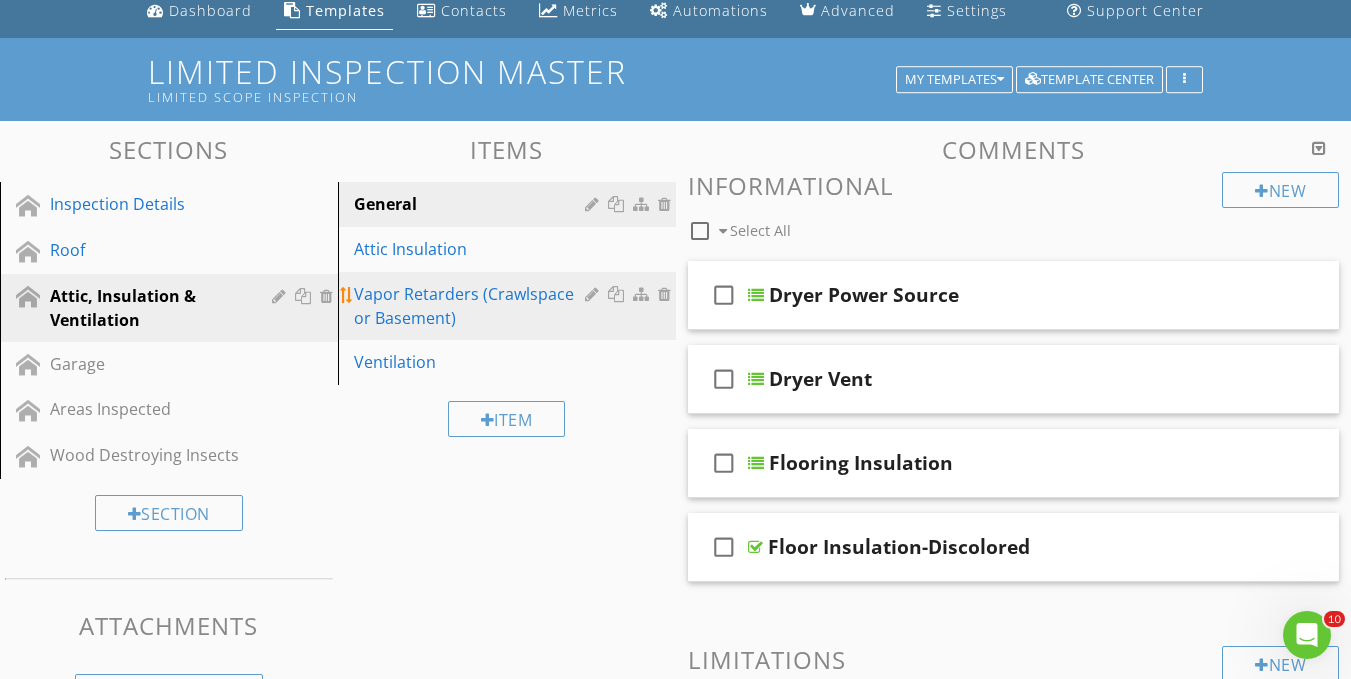 click at bounding box center [667, 294] 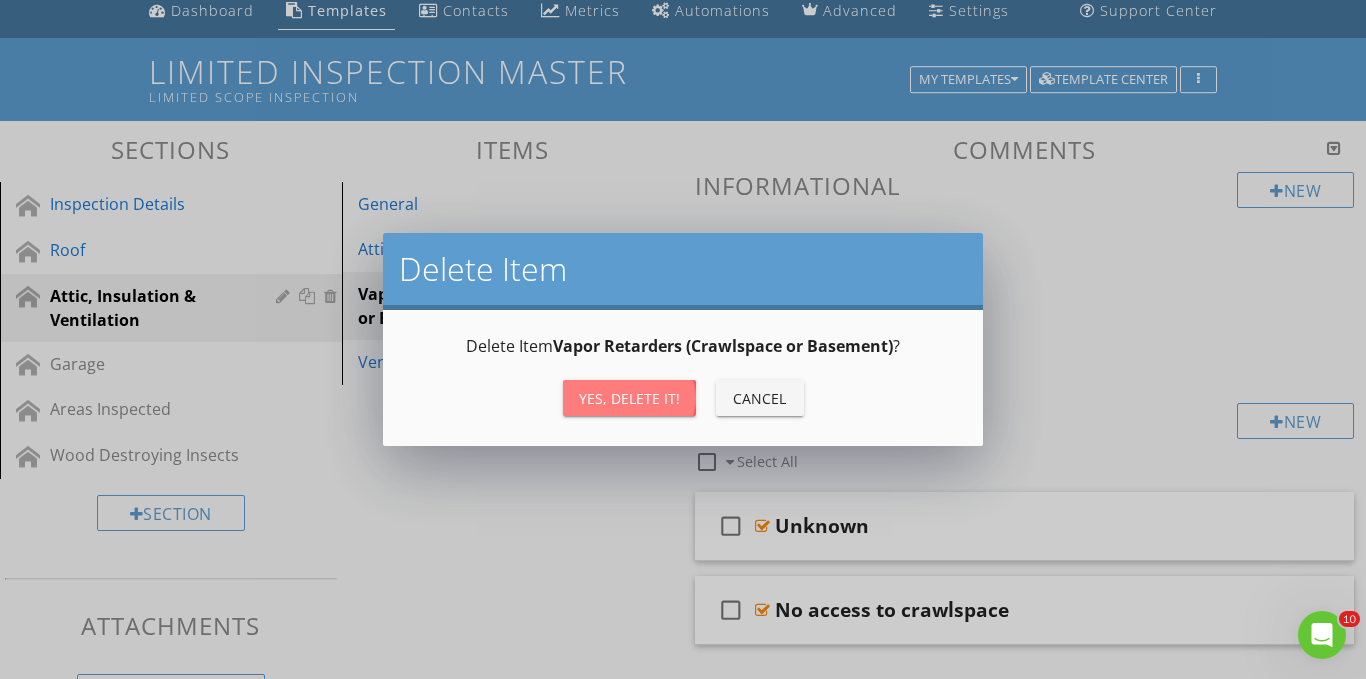 click on "Yes, Delete it!" at bounding box center (629, 398) 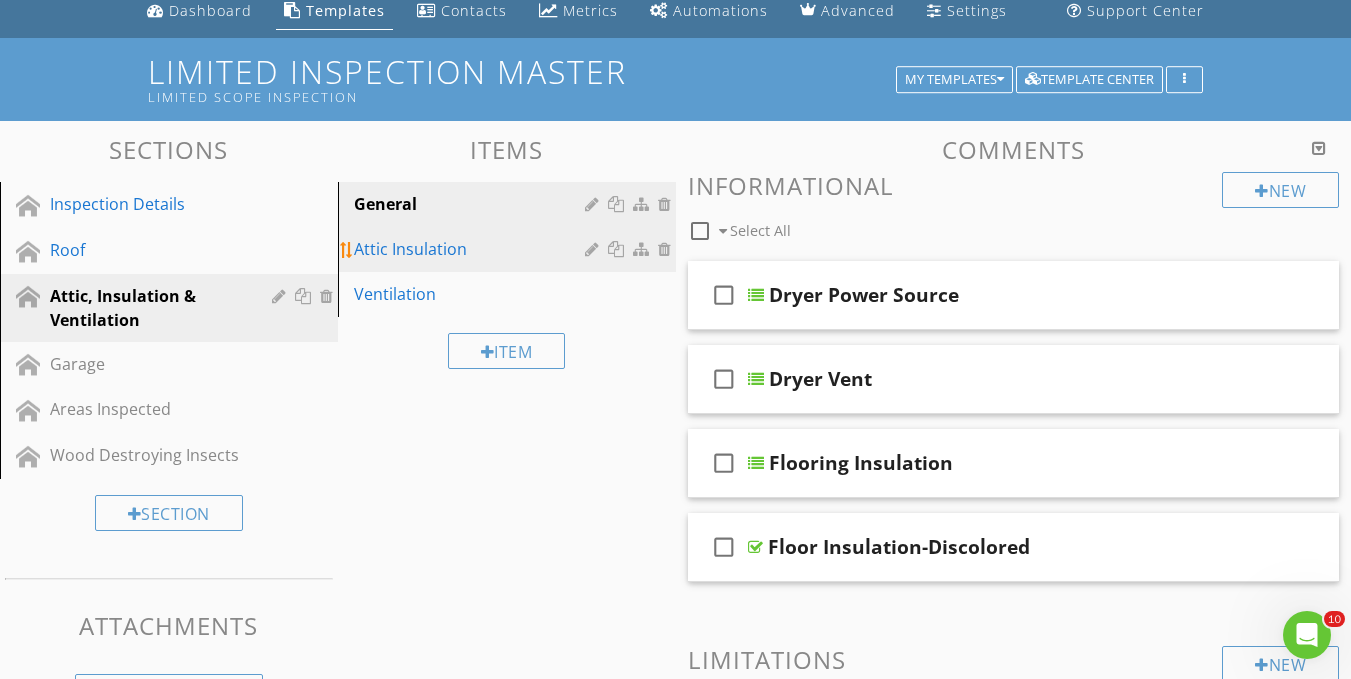 click on "Attic Insulation" at bounding box center [472, 249] 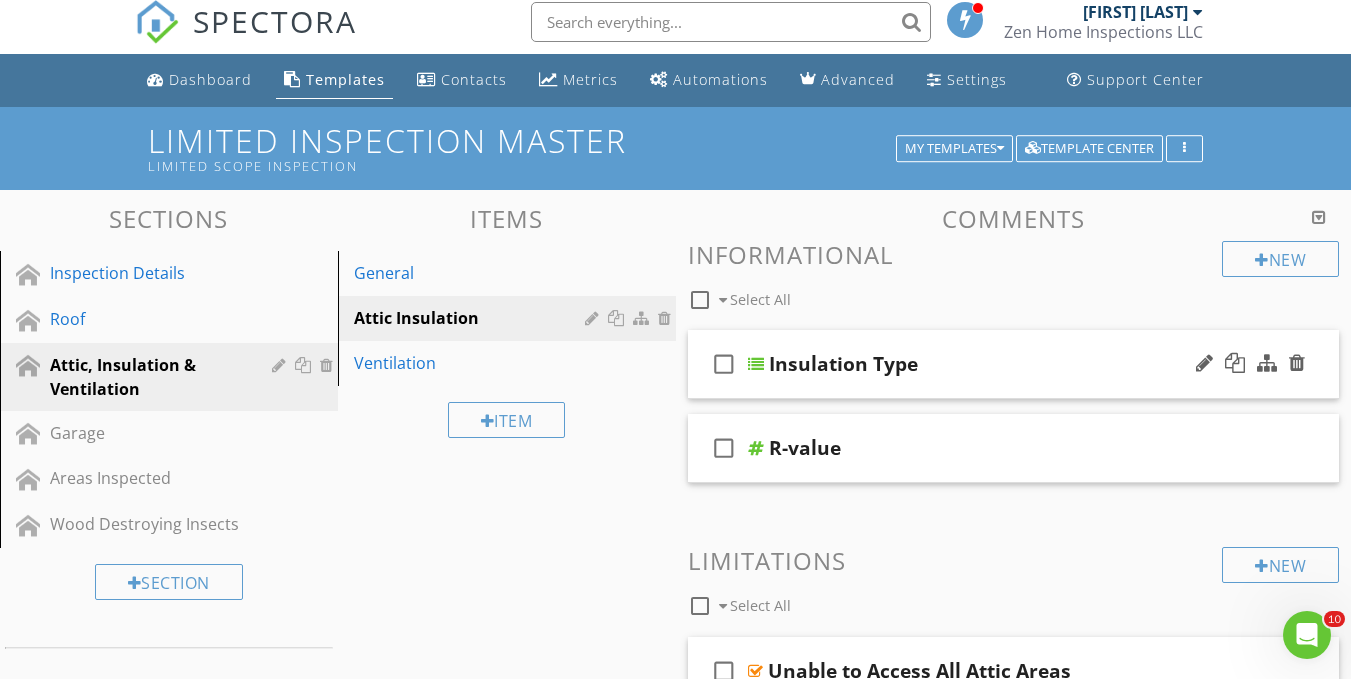 scroll, scrollTop: 0, scrollLeft: 0, axis: both 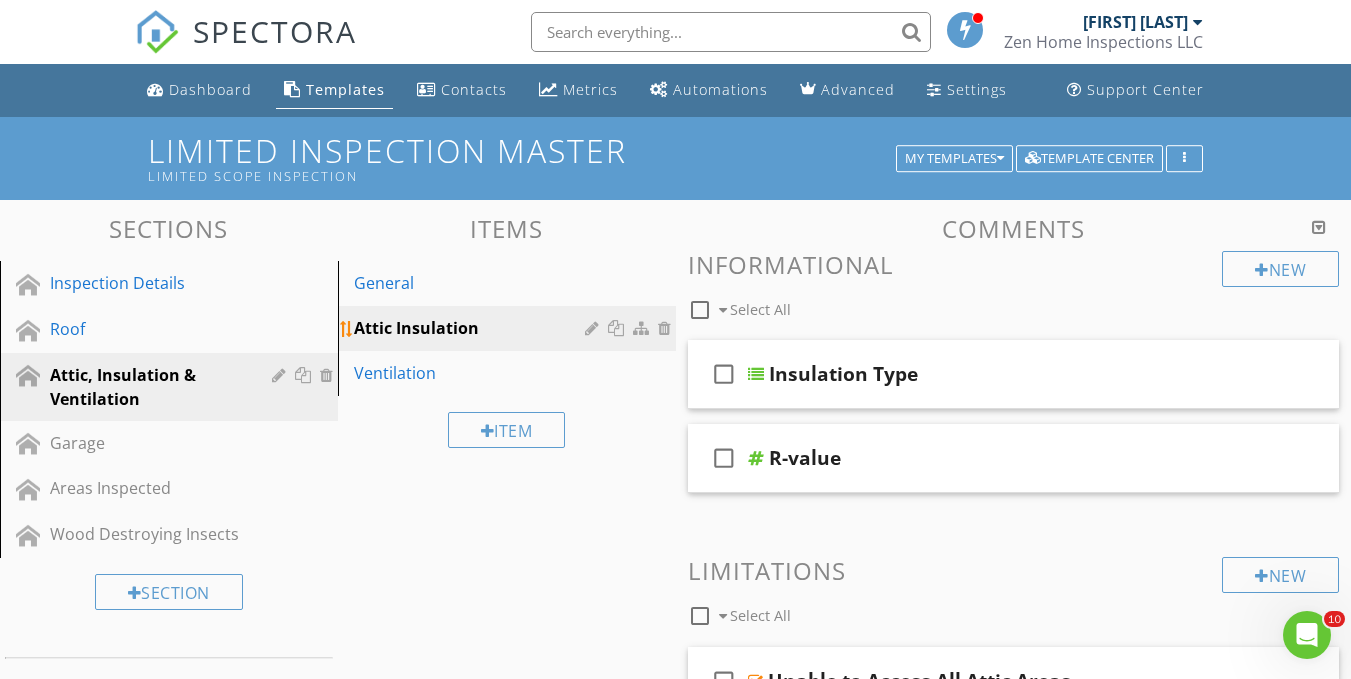 click at bounding box center [667, 328] 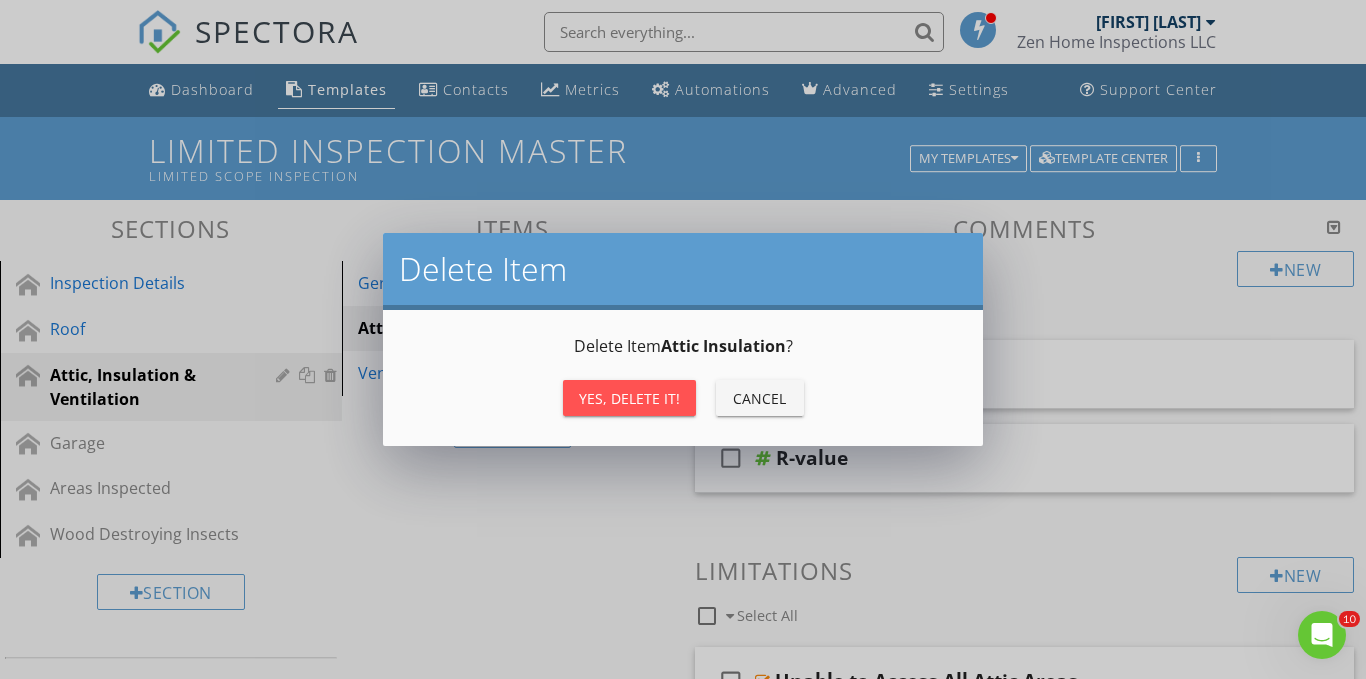 click on "Yes, Delete it!" at bounding box center (629, 398) 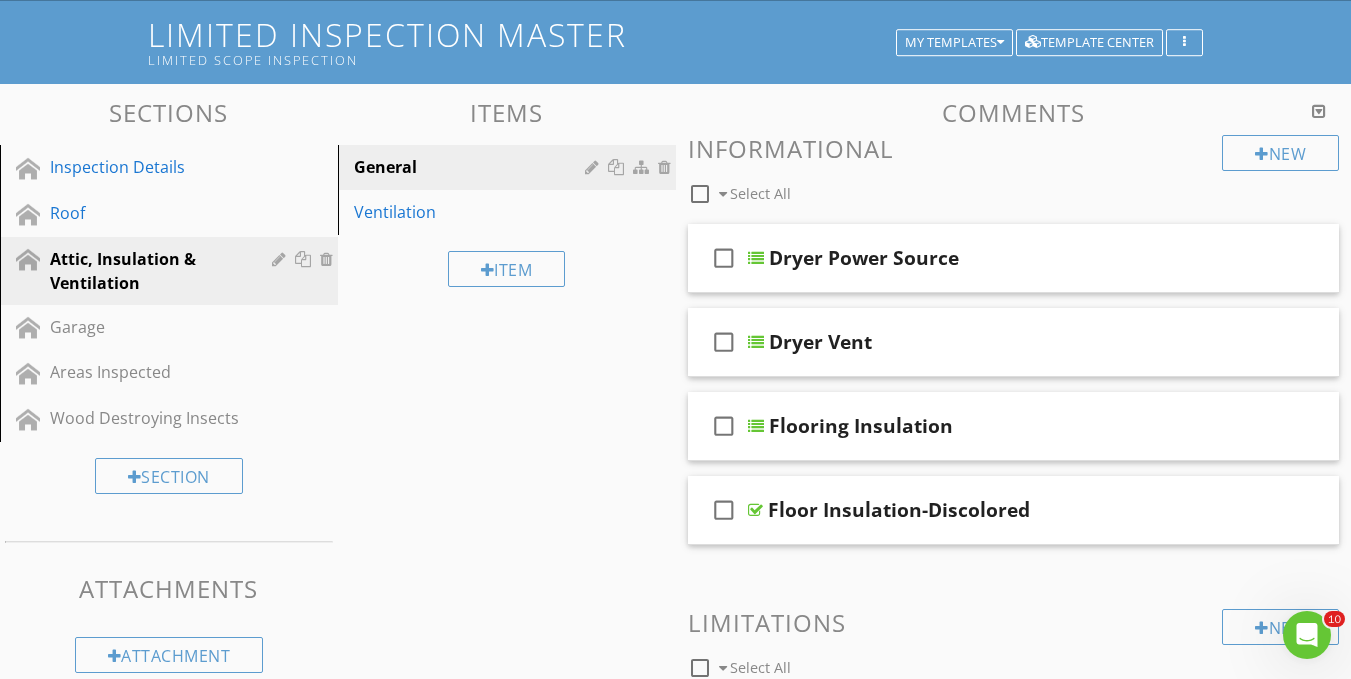 scroll, scrollTop: 0, scrollLeft: 0, axis: both 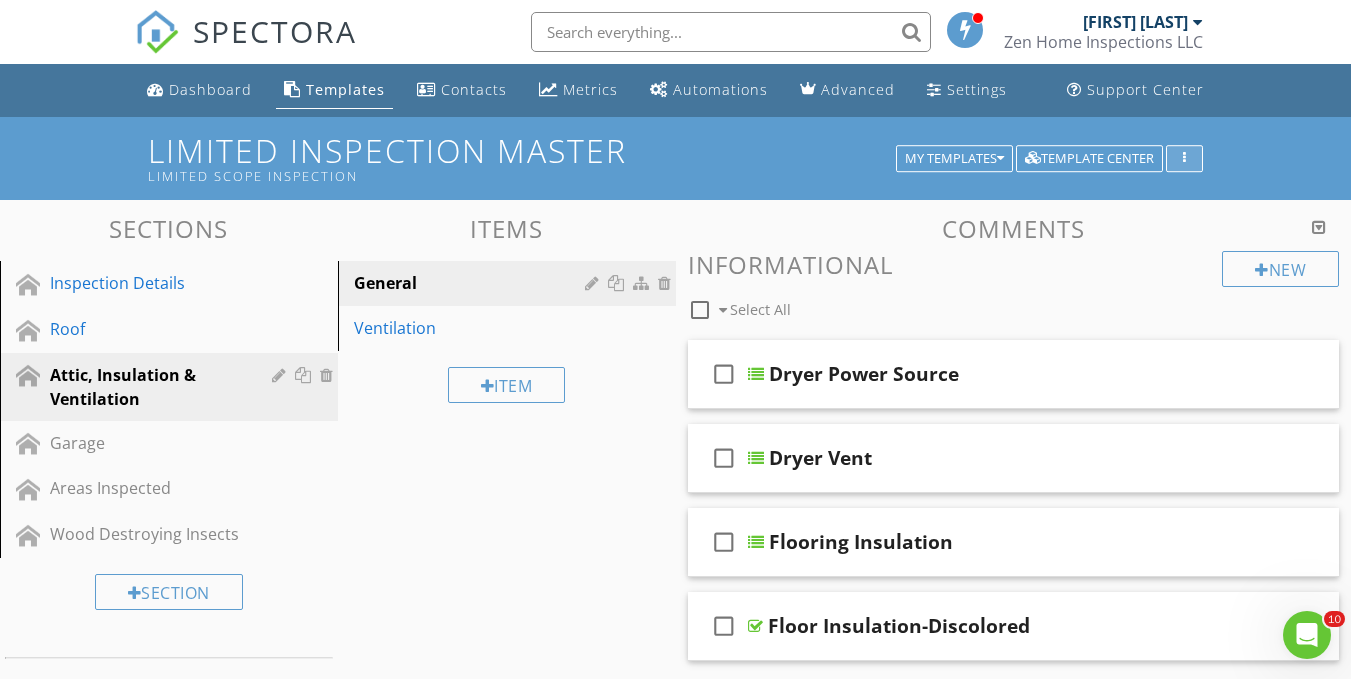 click at bounding box center (1184, 159) 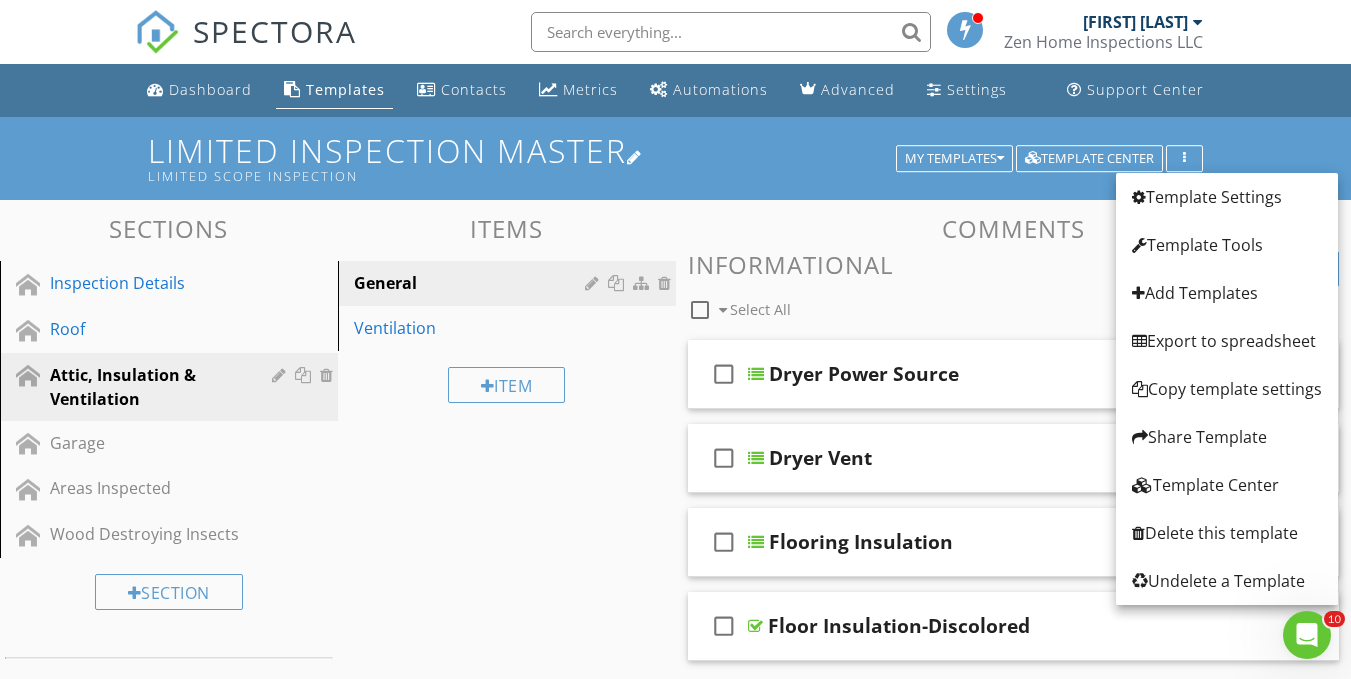 click on "Limited Inspection Master
Limited Scope Inspection" at bounding box center (675, 158) 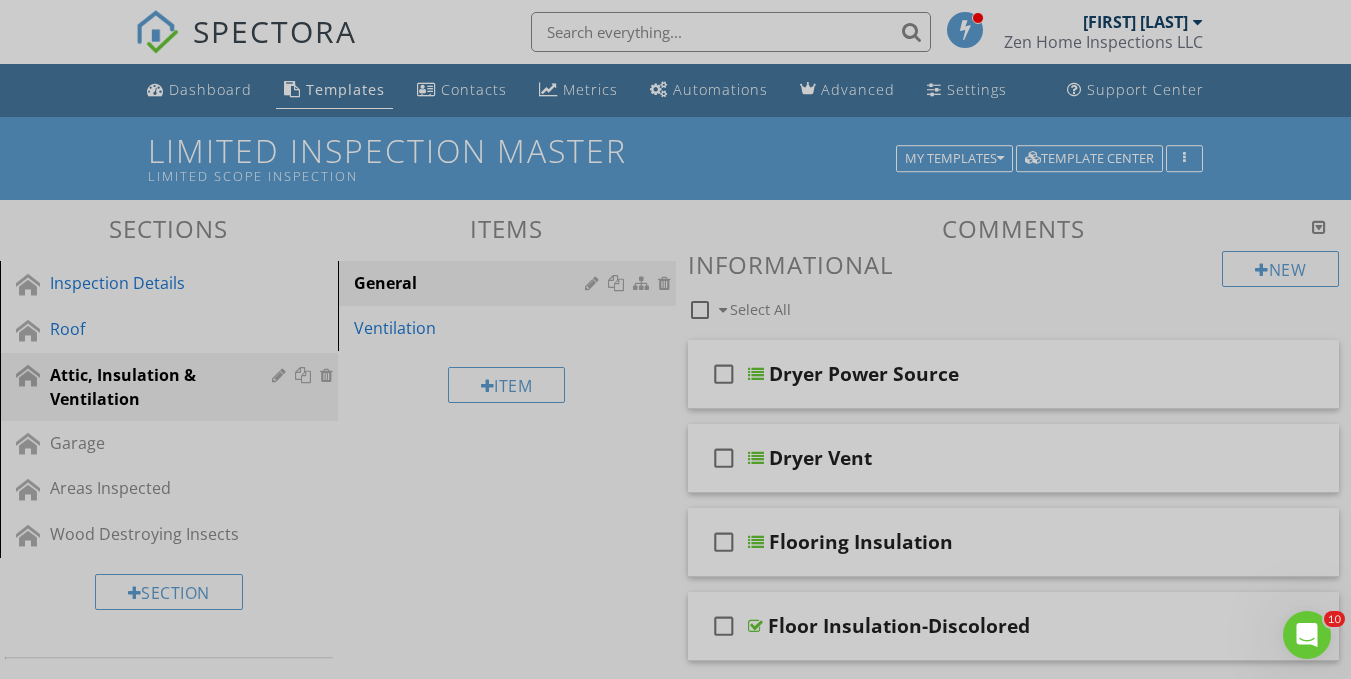 click at bounding box center [675, 339] 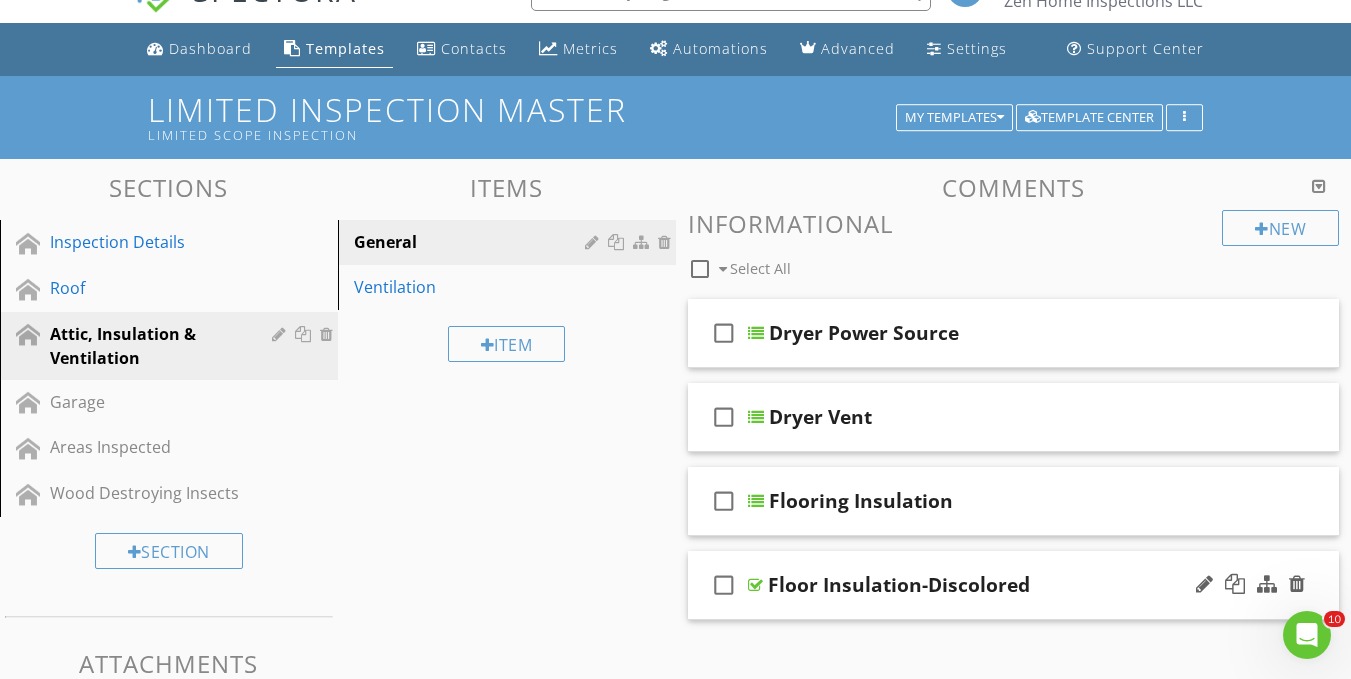 scroll, scrollTop: 0, scrollLeft: 0, axis: both 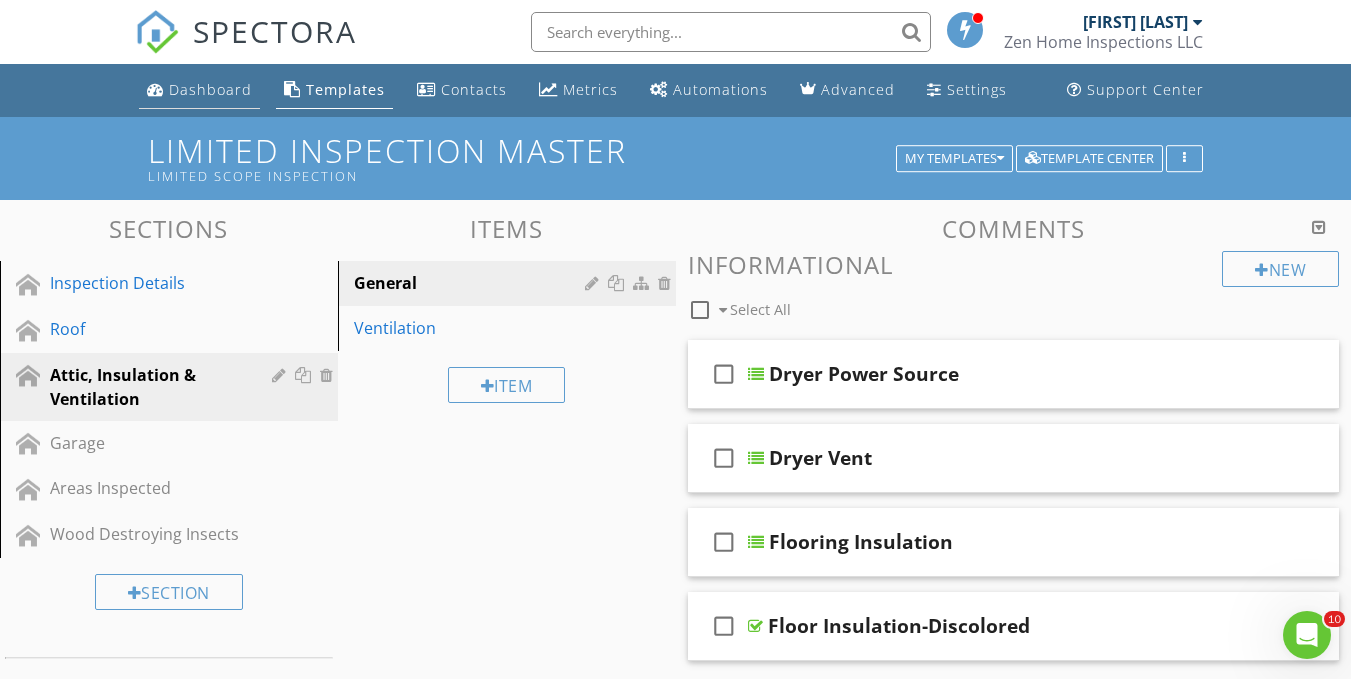 click on "Dashboard" at bounding box center [210, 89] 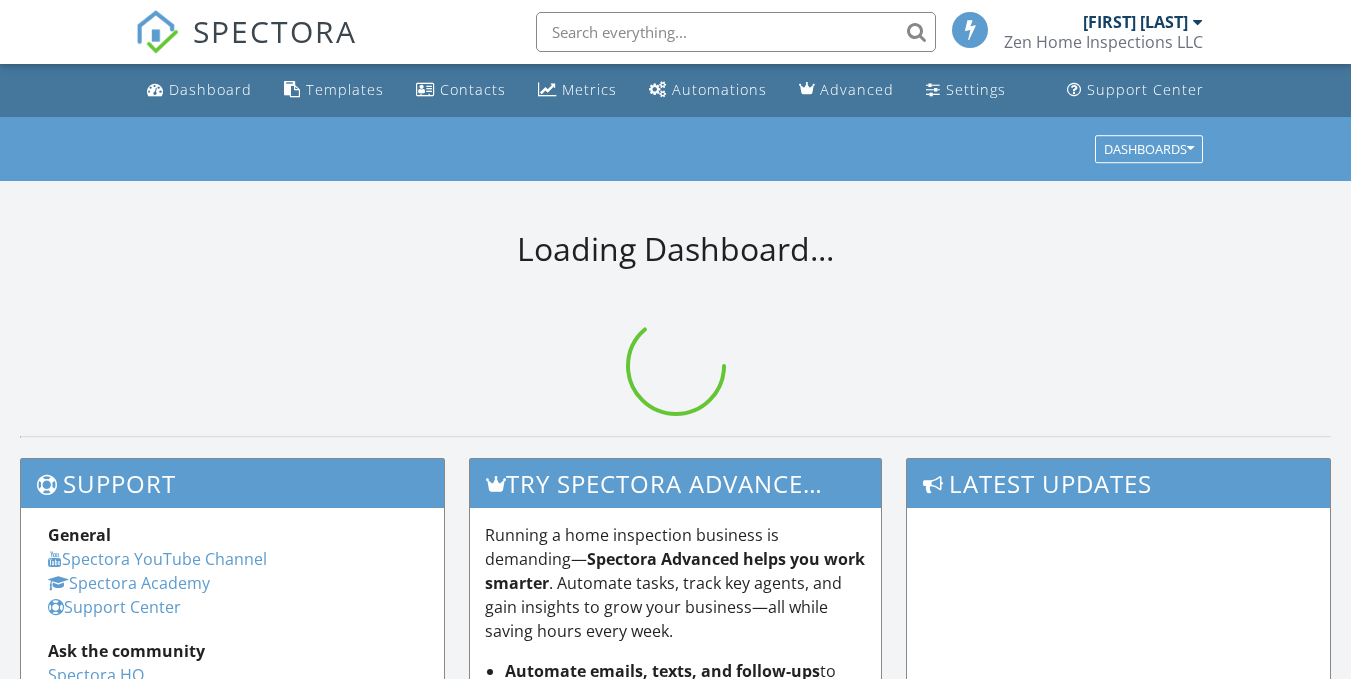 scroll, scrollTop: 0, scrollLeft: 0, axis: both 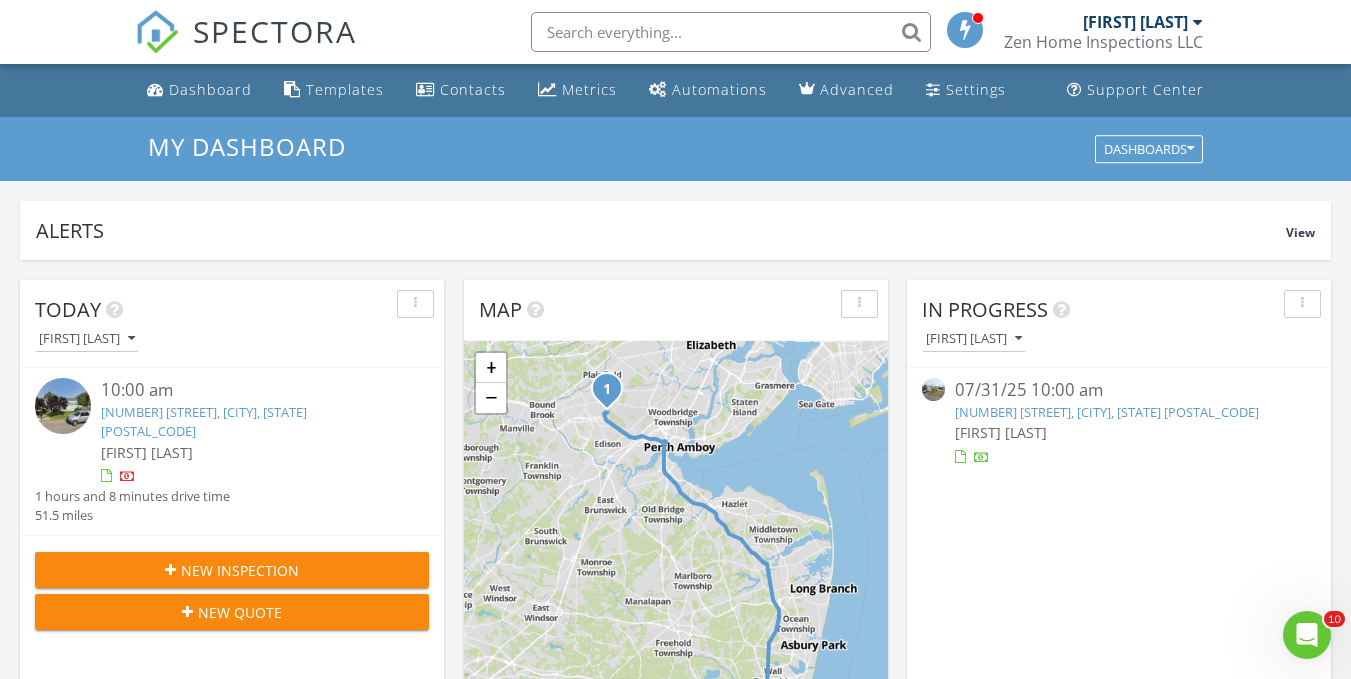 click on "[NUMBER] [STREET], [CITY], [STATE] [POSTAL_CODE]" at bounding box center (1107, 412) 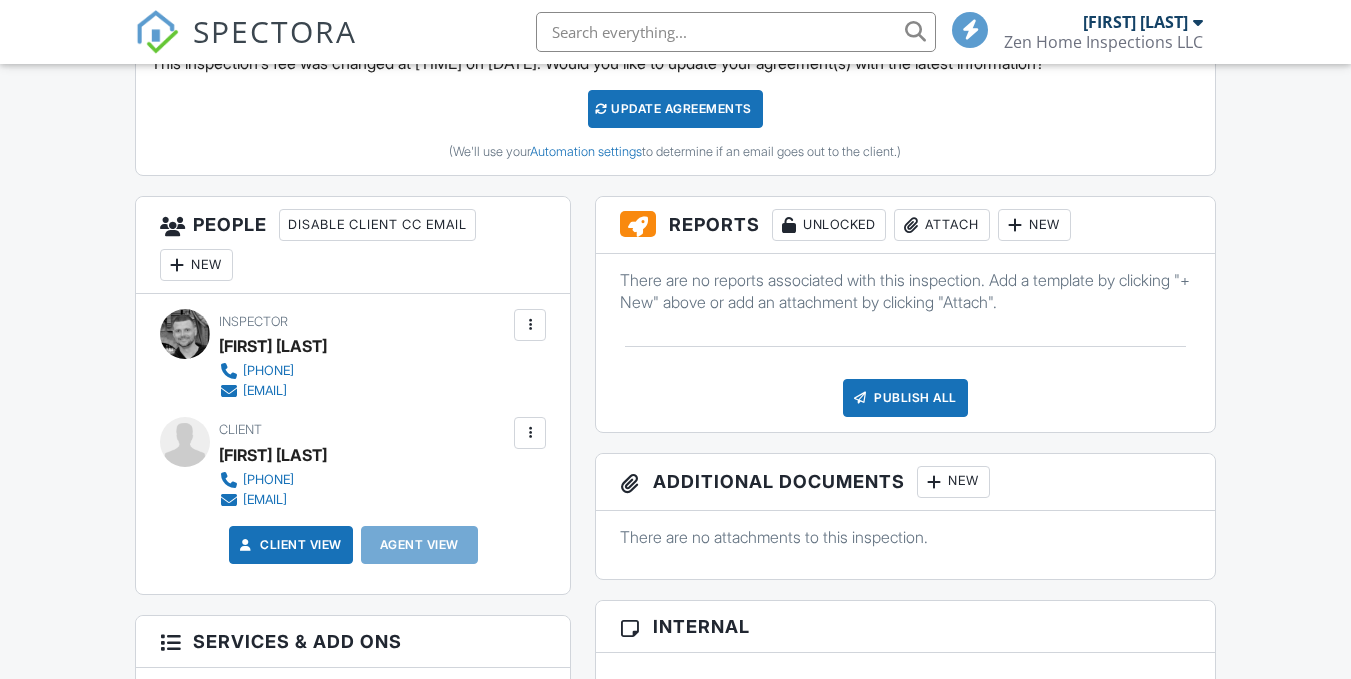 scroll, scrollTop: 600, scrollLeft: 0, axis: vertical 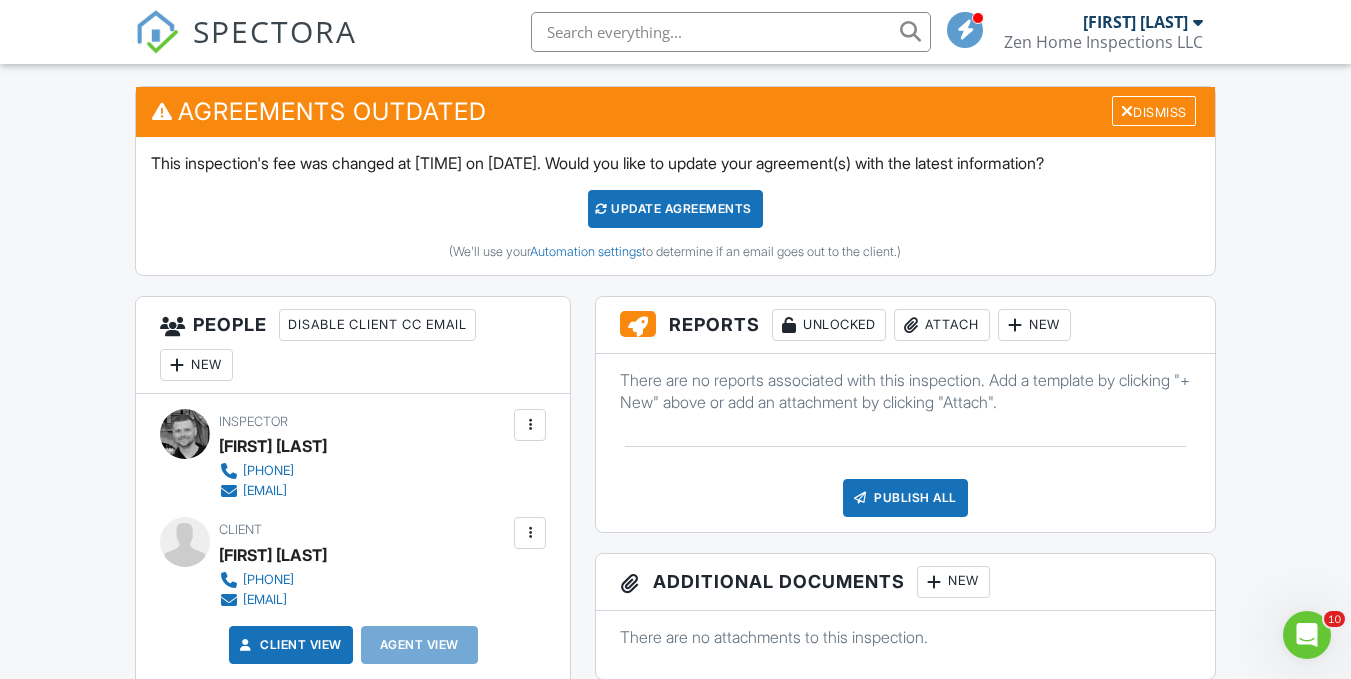 click on "New" at bounding box center (1034, 325) 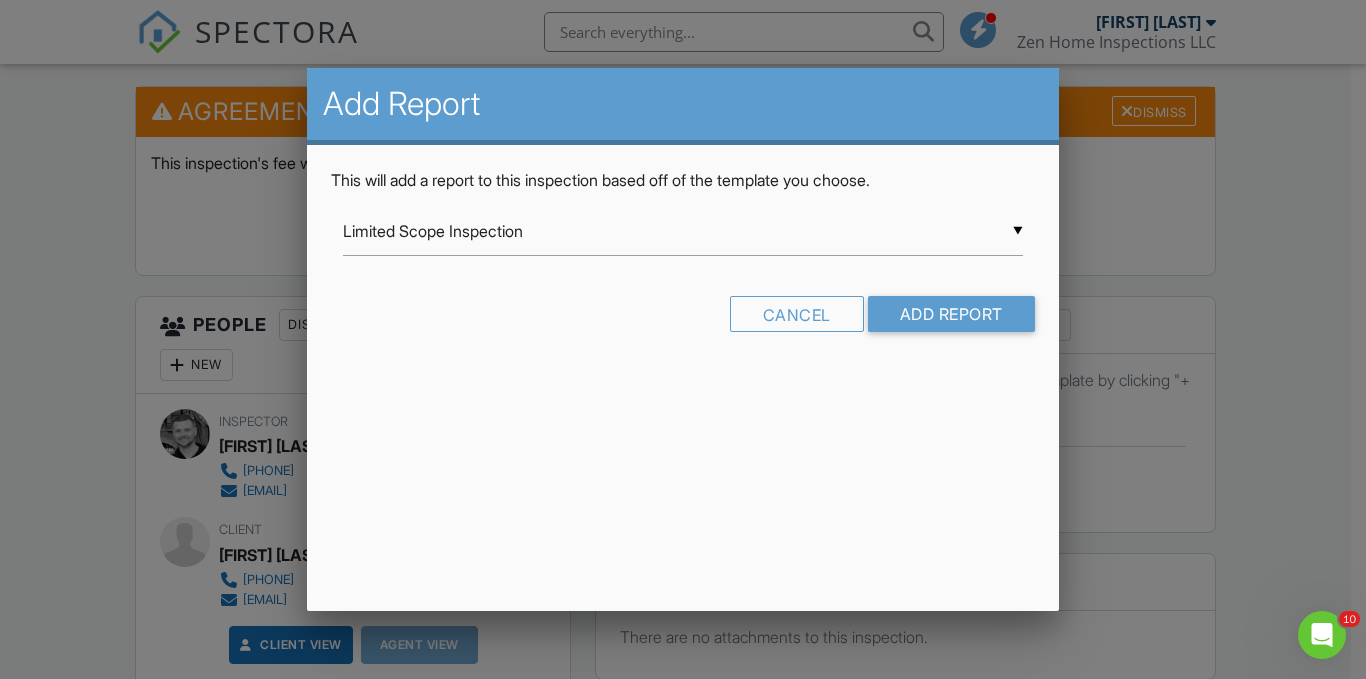 click on "▼ Limited Scope Inspection Limited Scope Inspection Residential Template Residential Template - Copy Townhouse/Condo/HOA/Building Management  Mold Inspection Radon Inspection 5 Point Inspection Fireplace Inspection Garage/WDI Imported from XLS - 10/30/2023 Limited Inspection-Furnace Limited Inspection Master Sewer Lateral Inspection Sewer Lateral Inspection from Anarumo Inspections W.D.I Supplemental  Limited Scope Inspection
Residential Template
Residential Template - Copy
Townhouse/Condo/HOA/Building Management
Mold Inspection
Radon Inspection
5 Point Inspection
Fireplace Inspection
Garage/WDI
Imported from XLS - 10/30/2023
Limited Inspection-Furnace
Limited Inspection Master
Sewer Lateral Inspection
Sewer Lateral Inspection from Anarumo Inspections
W.D.I Supplemental" at bounding box center (682, 231) 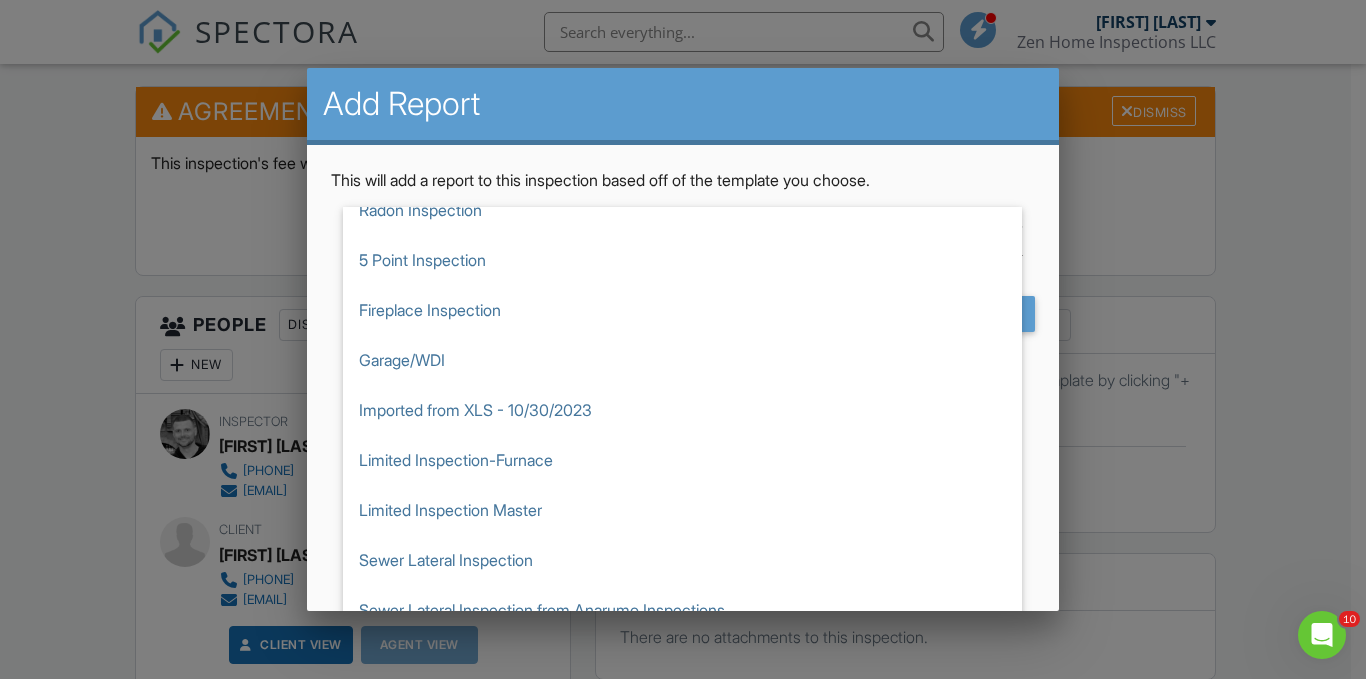 scroll, scrollTop: 278, scrollLeft: 0, axis: vertical 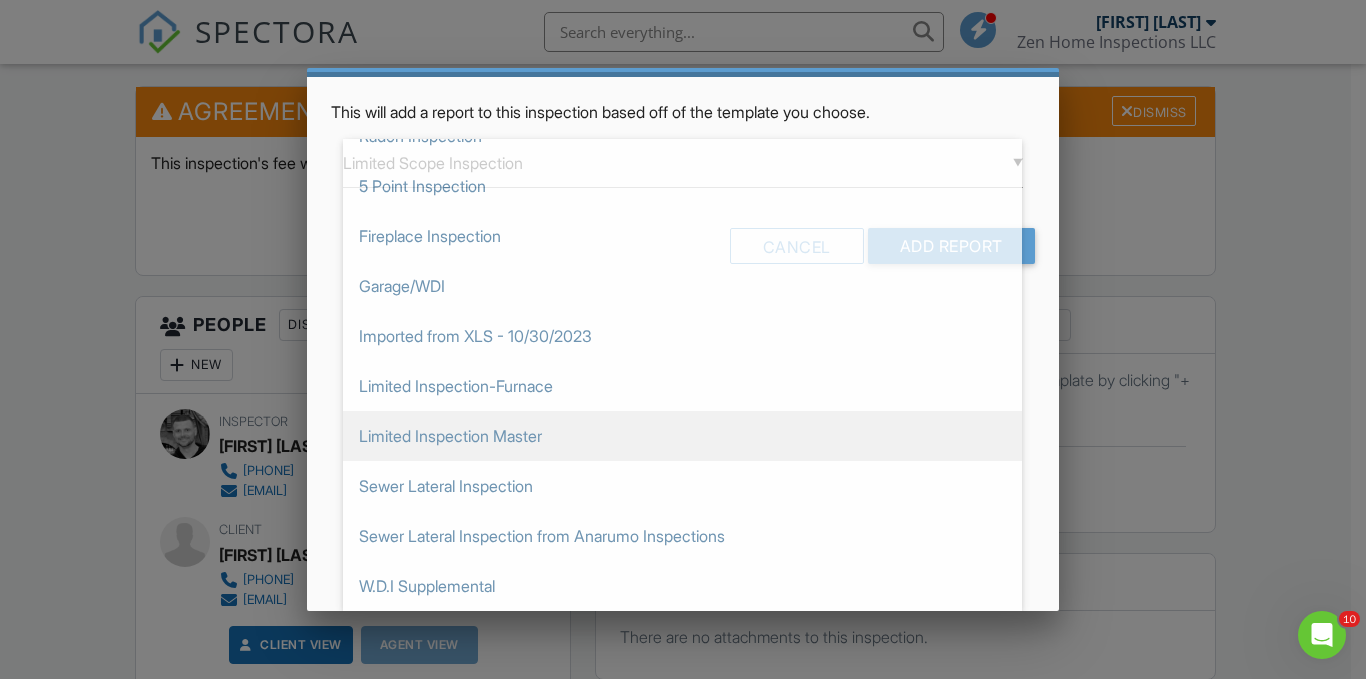 click on "Limited Inspection Master" at bounding box center (682, 436) 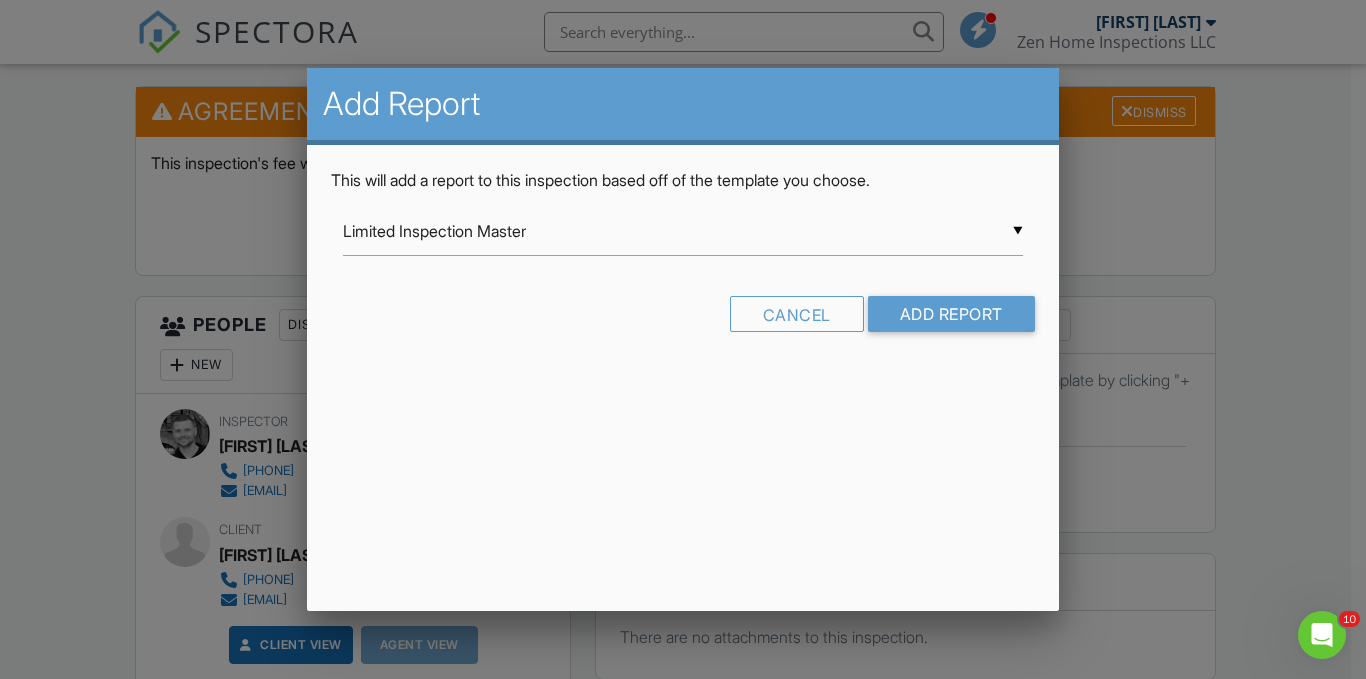 scroll, scrollTop: 0, scrollLeft: 0, axis: both 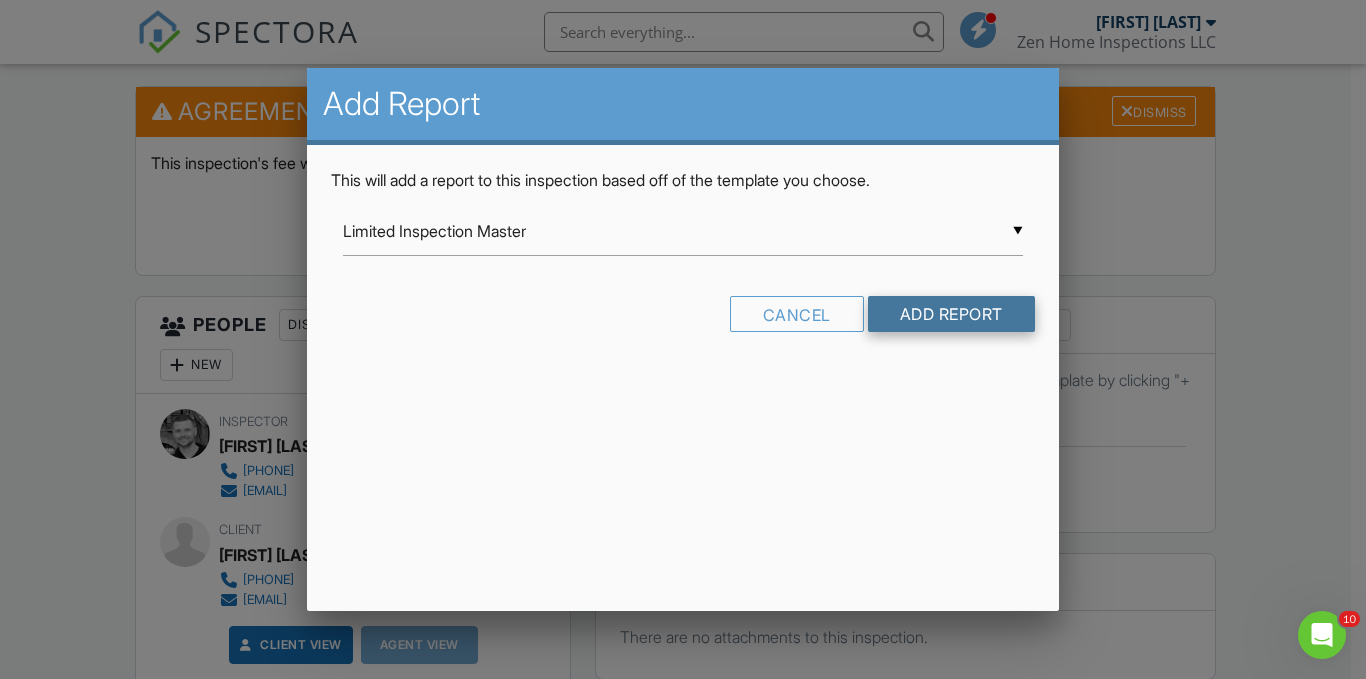 click on "Add Report" at bounding box center [951, 314] 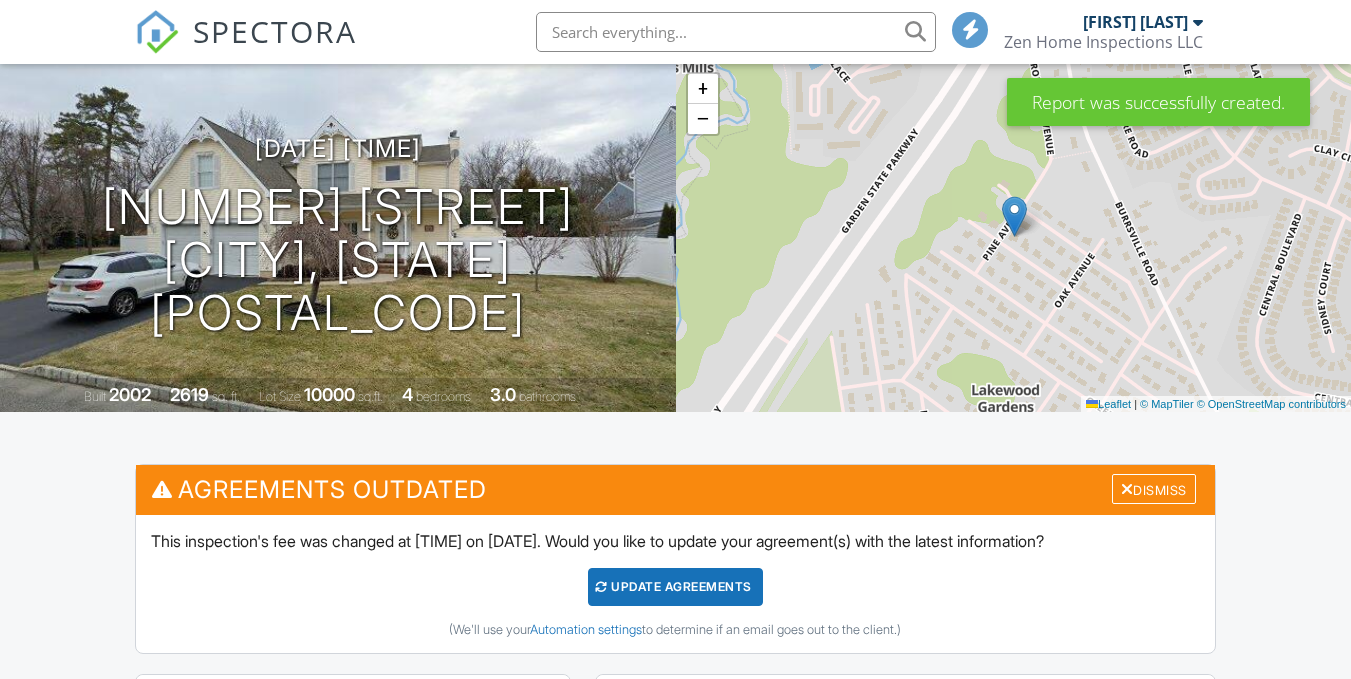 scroll, scrollTop: 500, scrollLeft: 0, axis: vertical 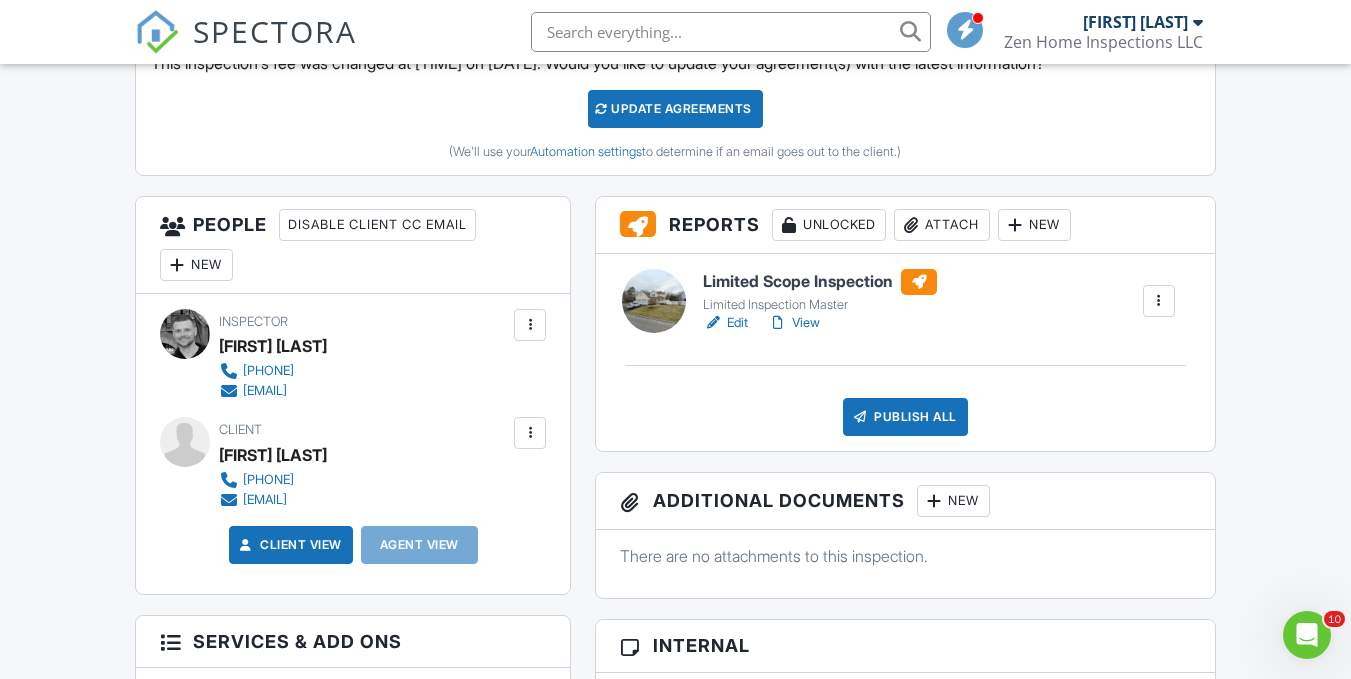 click on "View" at bounding box center (794, 323) 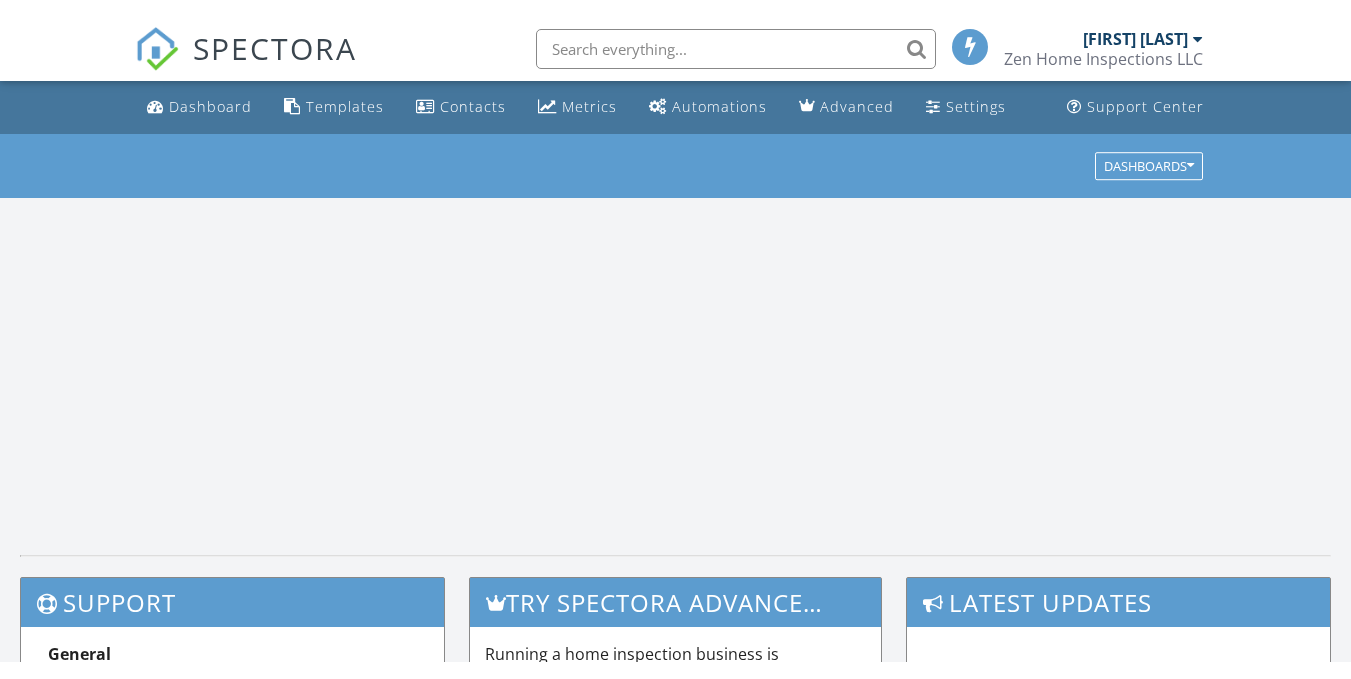 scroll, scrollTop: 0, scrollLeft: 0, axis: both 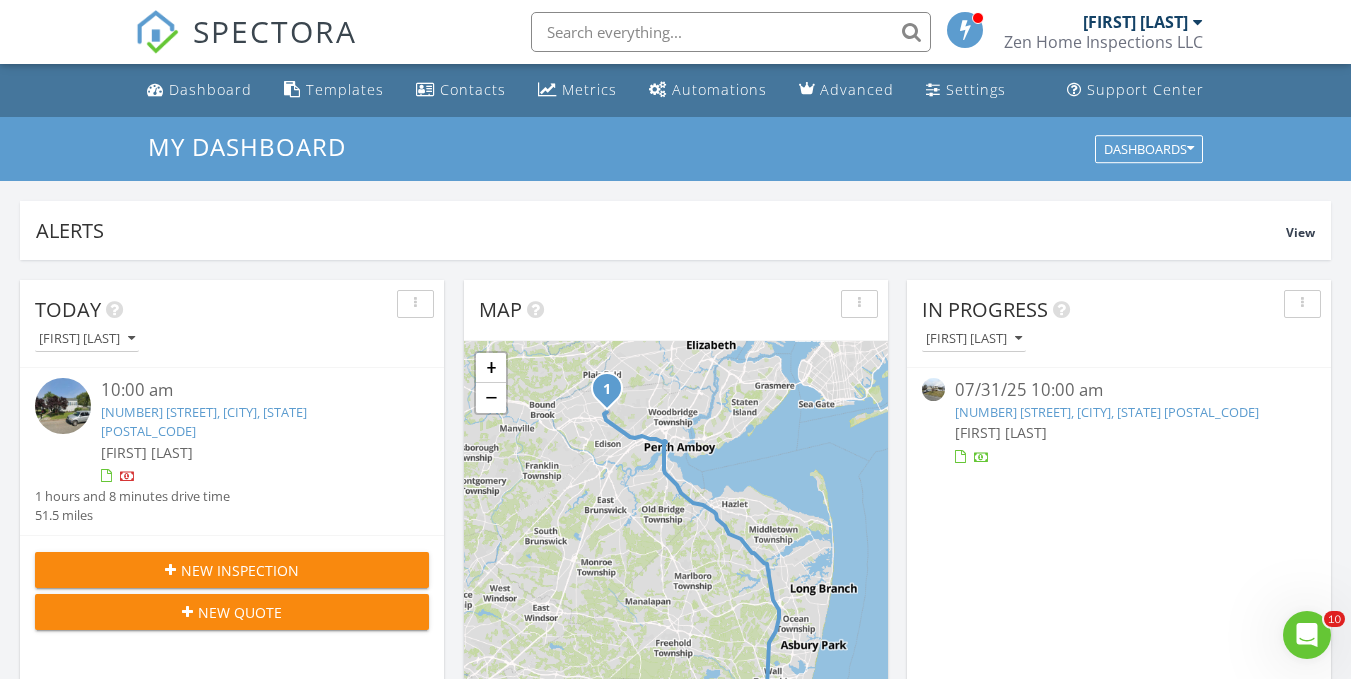 click on "431 Garfield Ave, South Plainfield, NJ 07080" at bounding box center (204, 421) 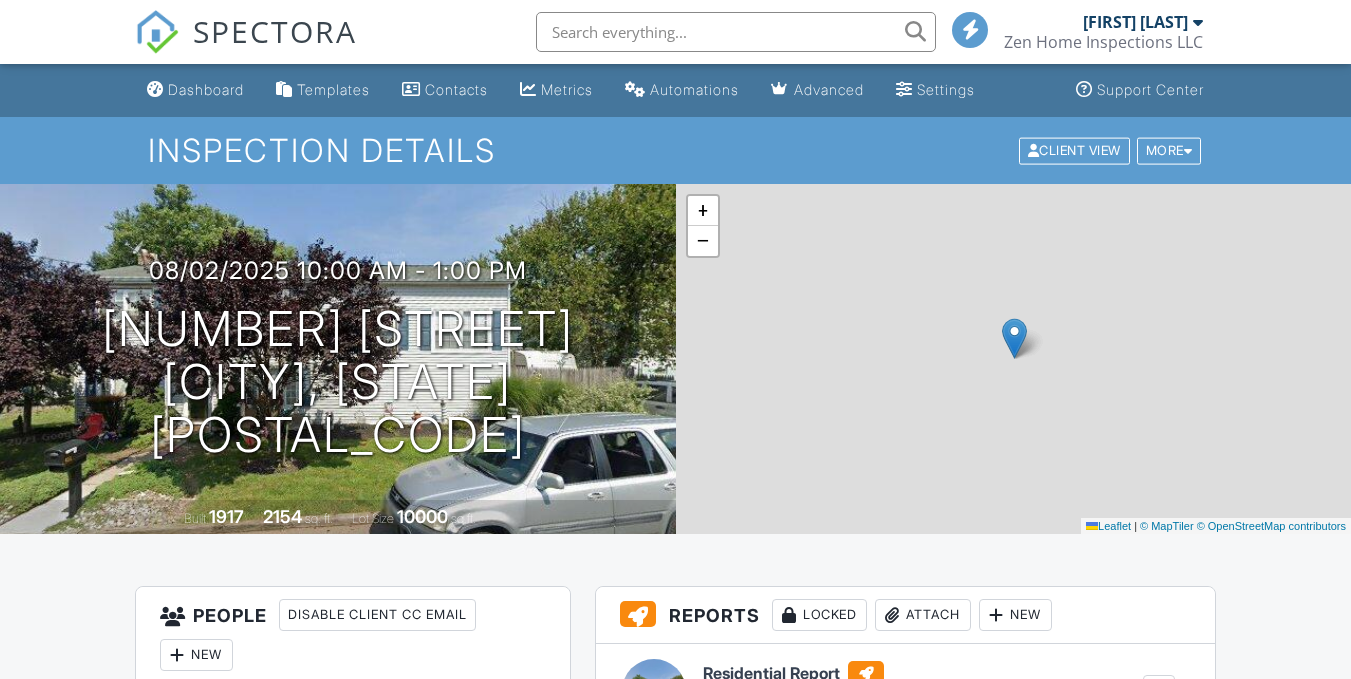 scroll, scrollTop: 900, scrollLeft: 0, axis: vertical 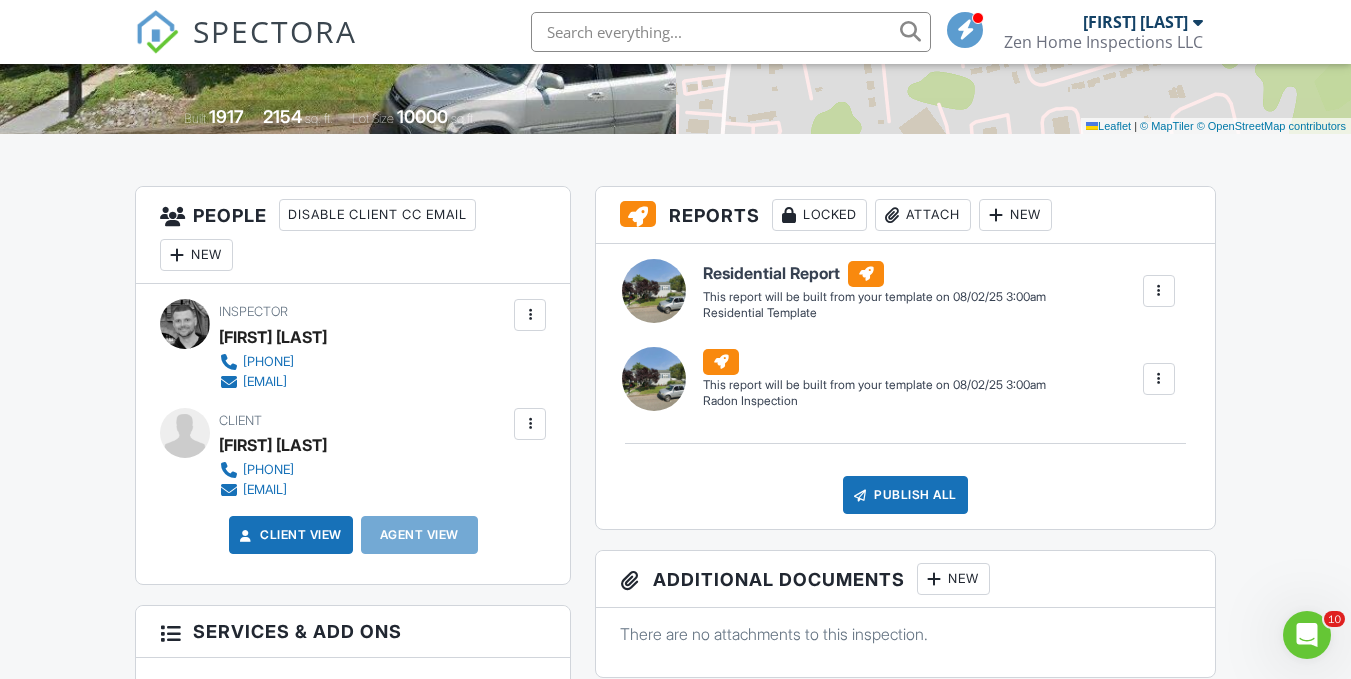 click on "Residential Report
Residential Template
Edit
View
Residential Report
Residential Template
This report will be built from your template on [DATE]  3:00am
Quick Publish
Copy
Build Now
Delete" at bounding box center [938, 291] 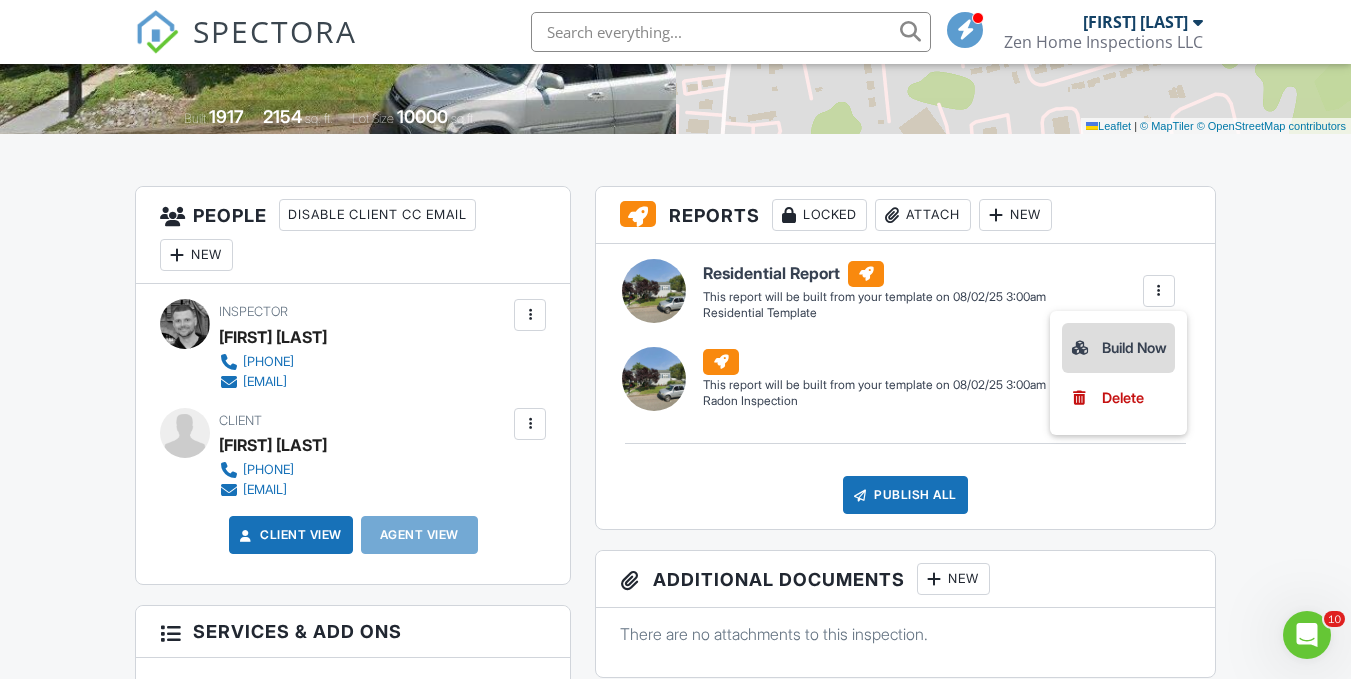 click on "Build Now" at bounding box center (1118, 348) 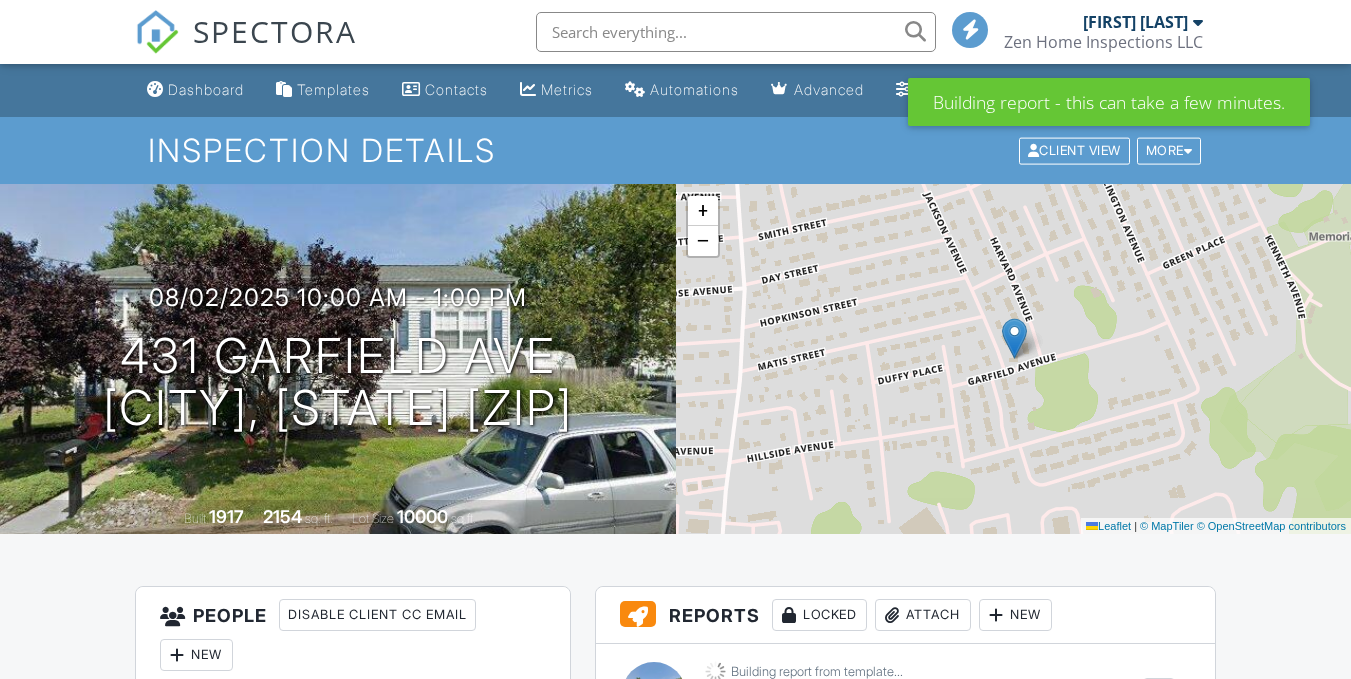 scroll, scrollTop: 600, scrollLeft: 0, axis: vertical 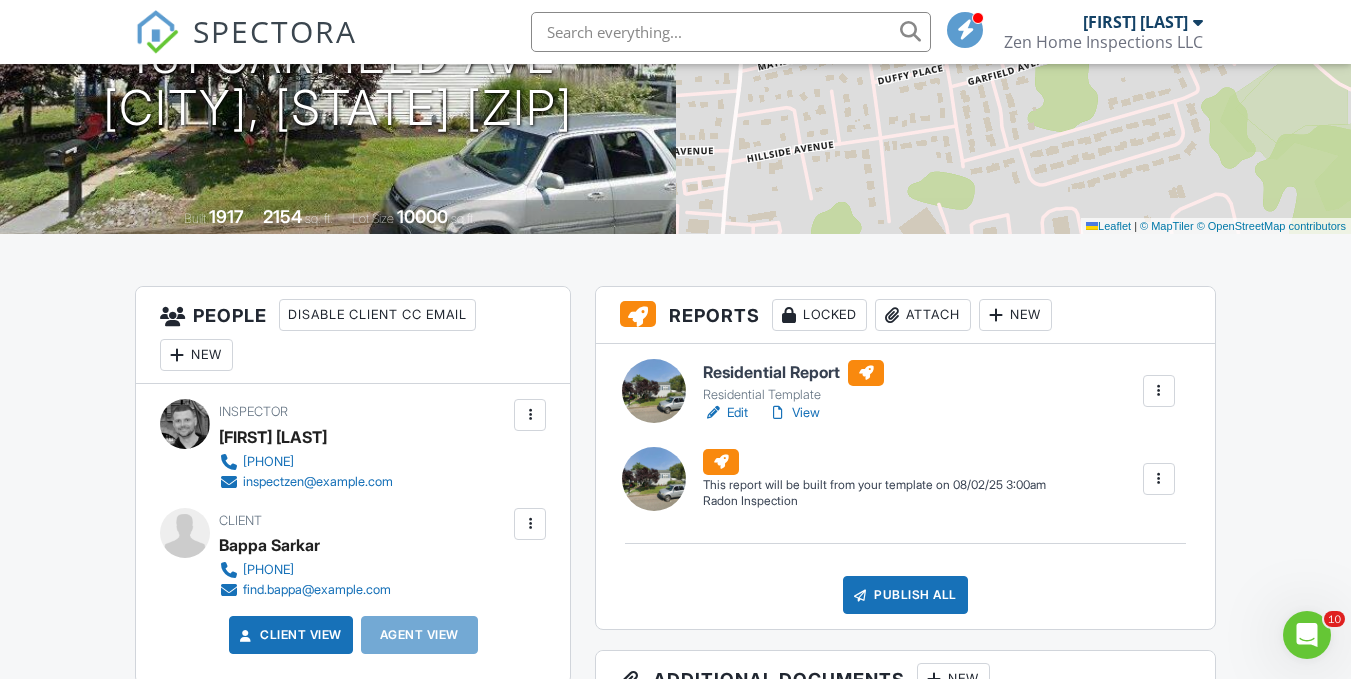 click on "Edit" at bounding box center [725, 413] 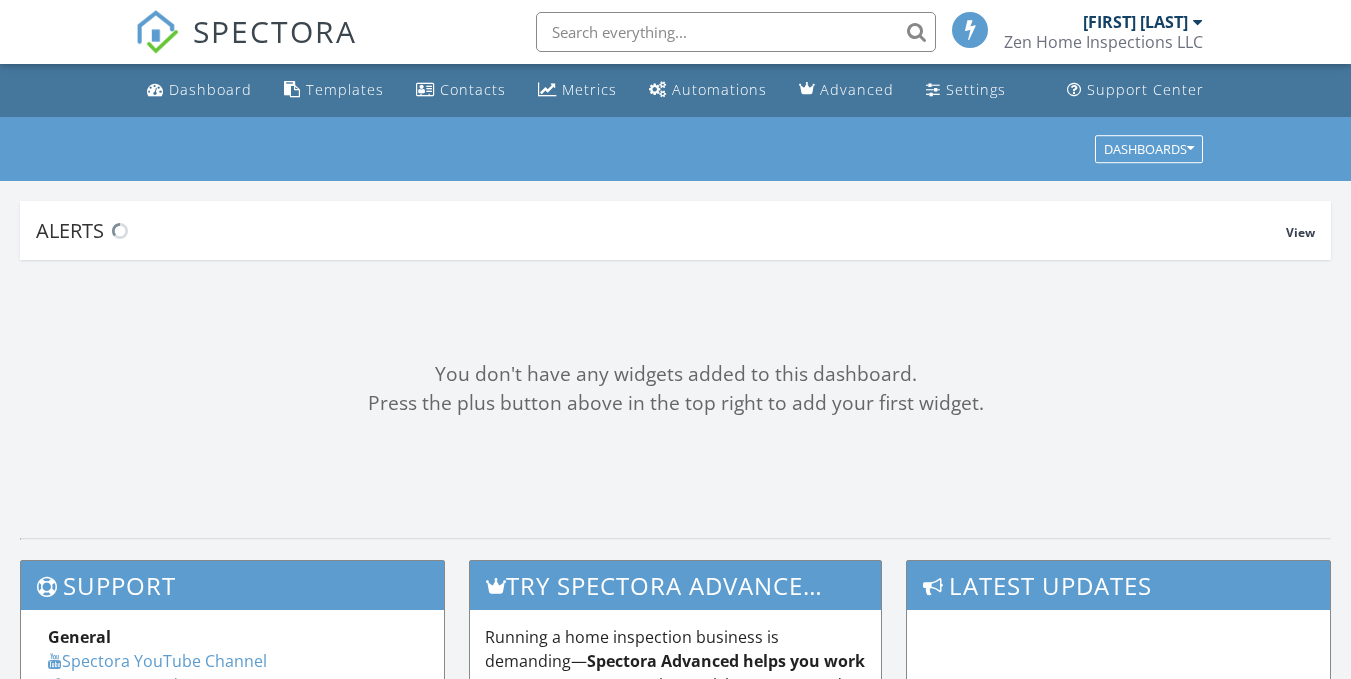 scroll, scrollTop: 0, scrollLeft: 0, axis: both 